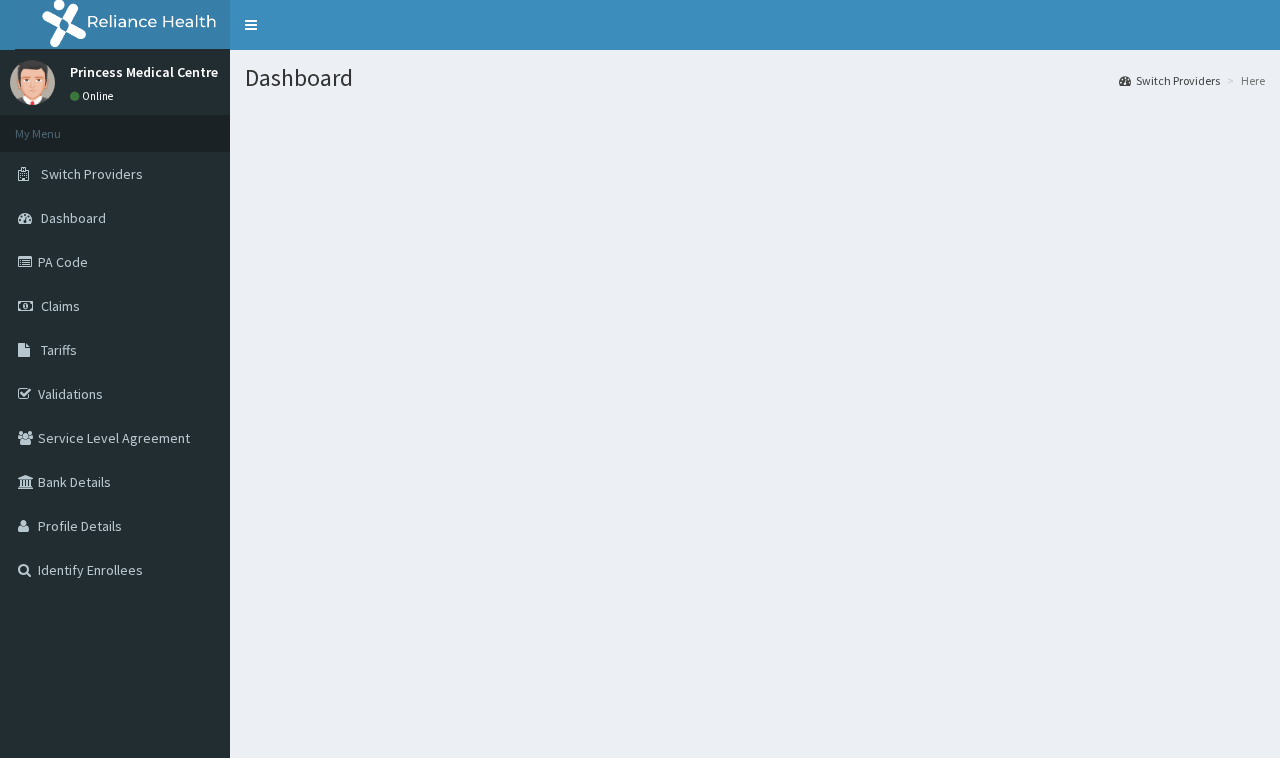 scroll, scrollTop: 0, scrollLeft: 0, axis: both 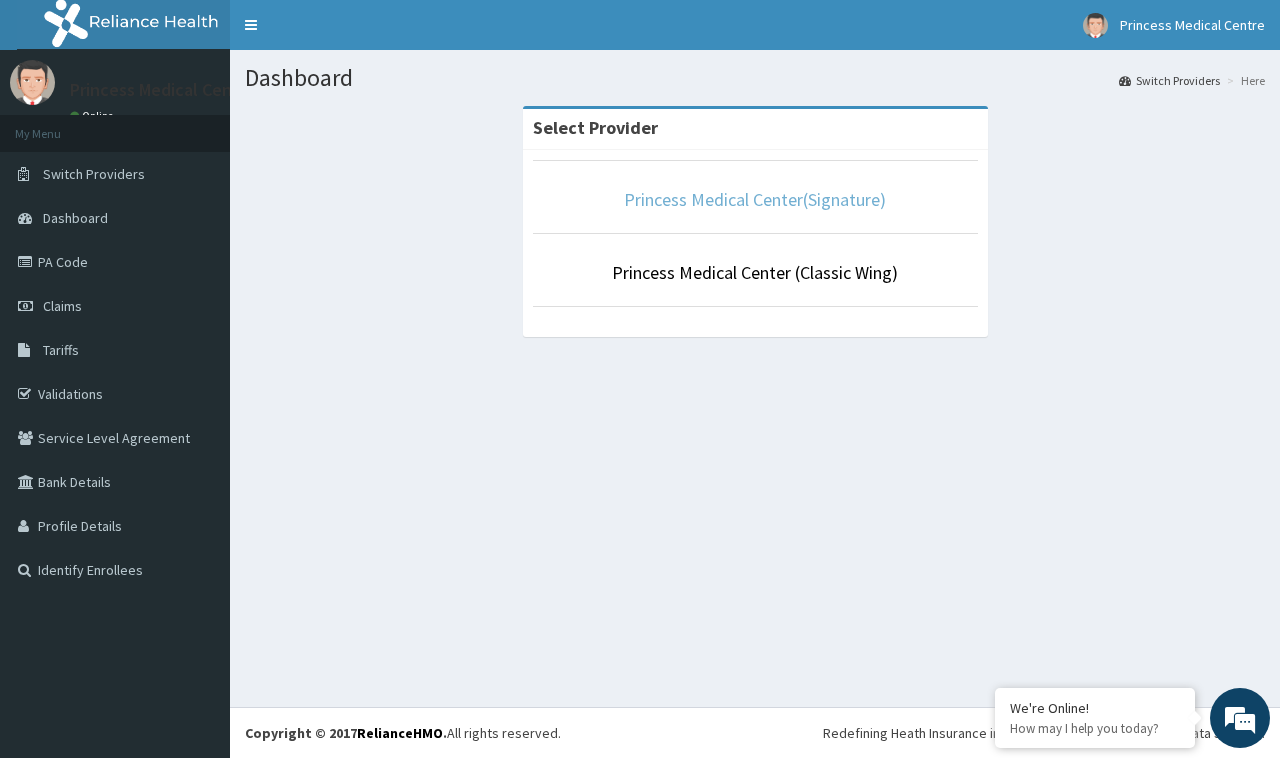 click on "Princess Medical Center(Signature)" at bounding box center (755, 199) 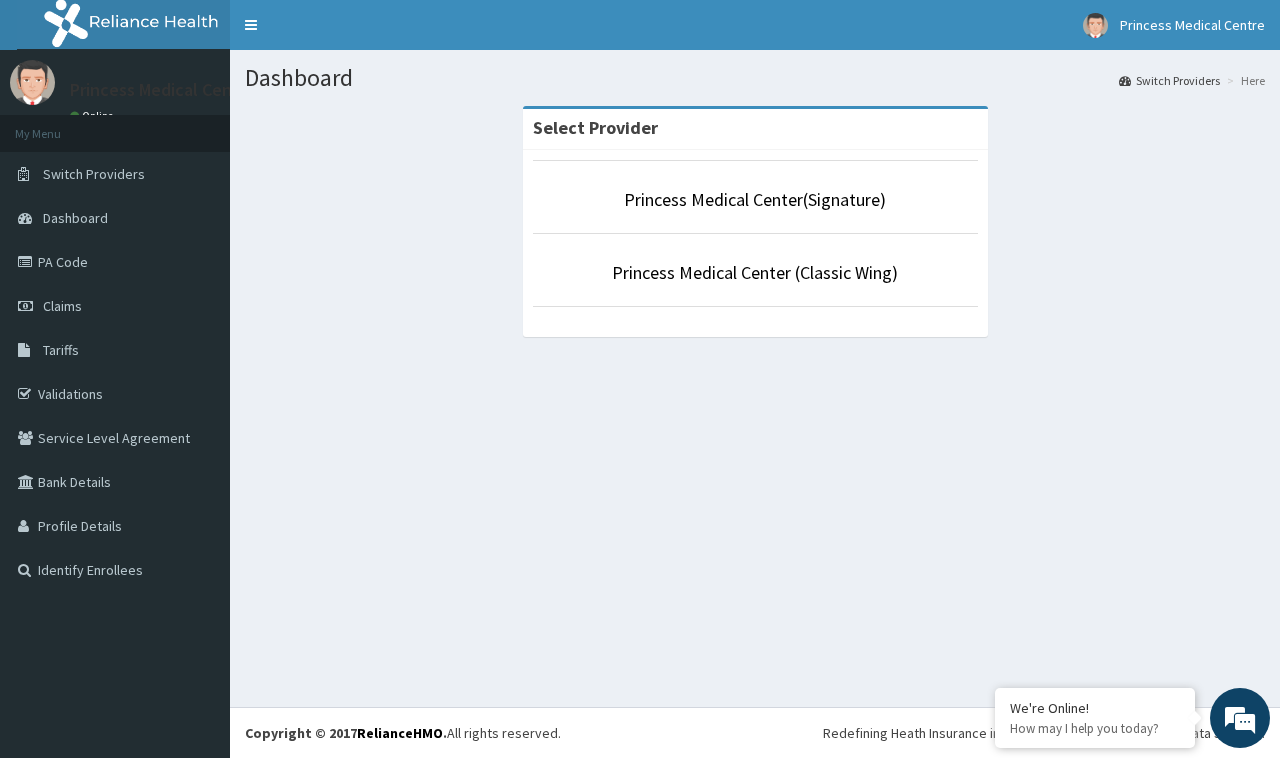 scroll, scrollTop: 0, scrollLeft: 0, axis: both 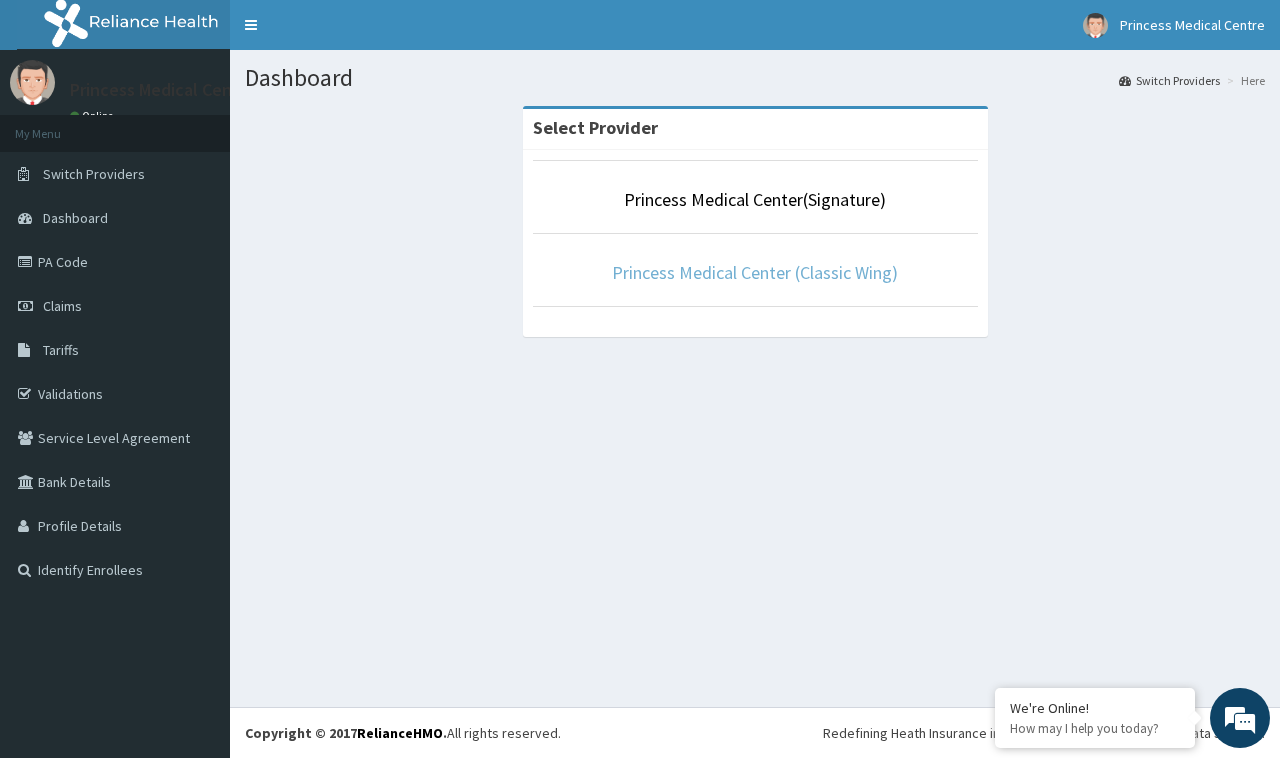 click on "Princess Medical Center (Classic Wing)" at bounding box center [755, 272] 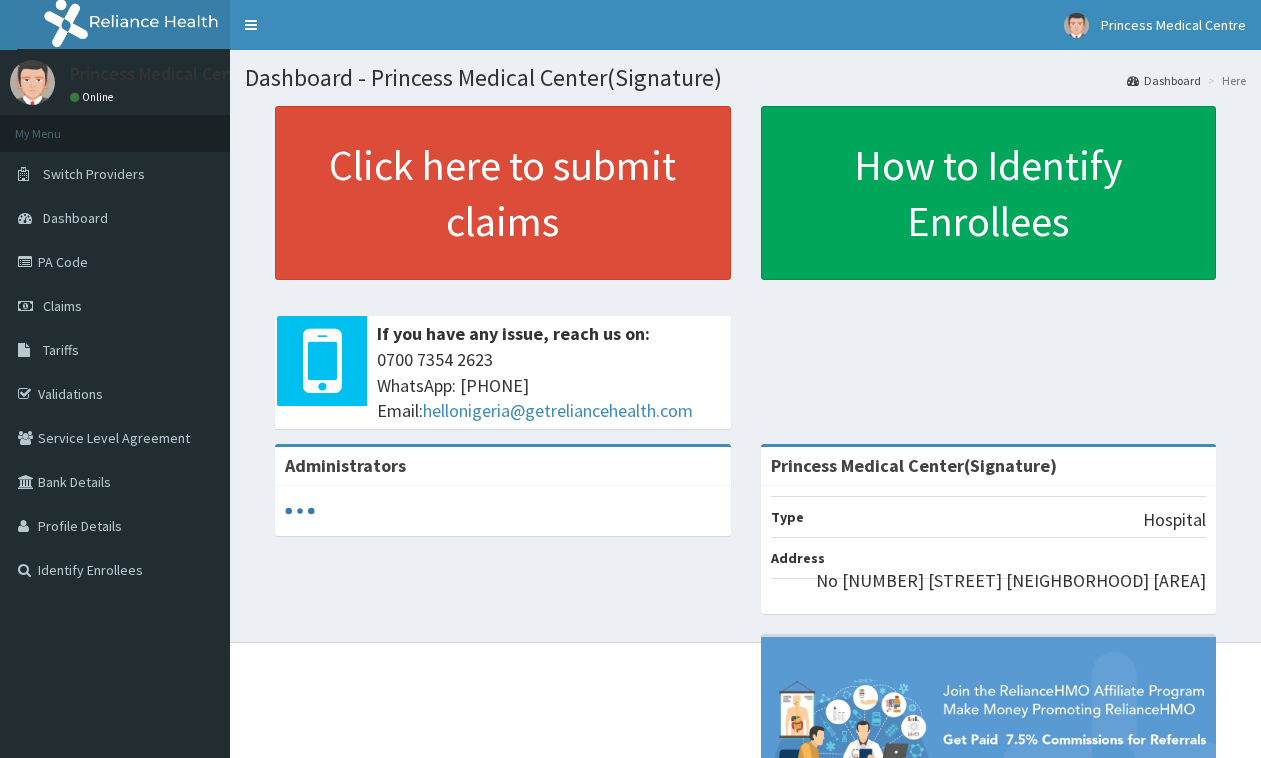 scroll, scrollTop: 0, scrollLeft: 0, axis: both 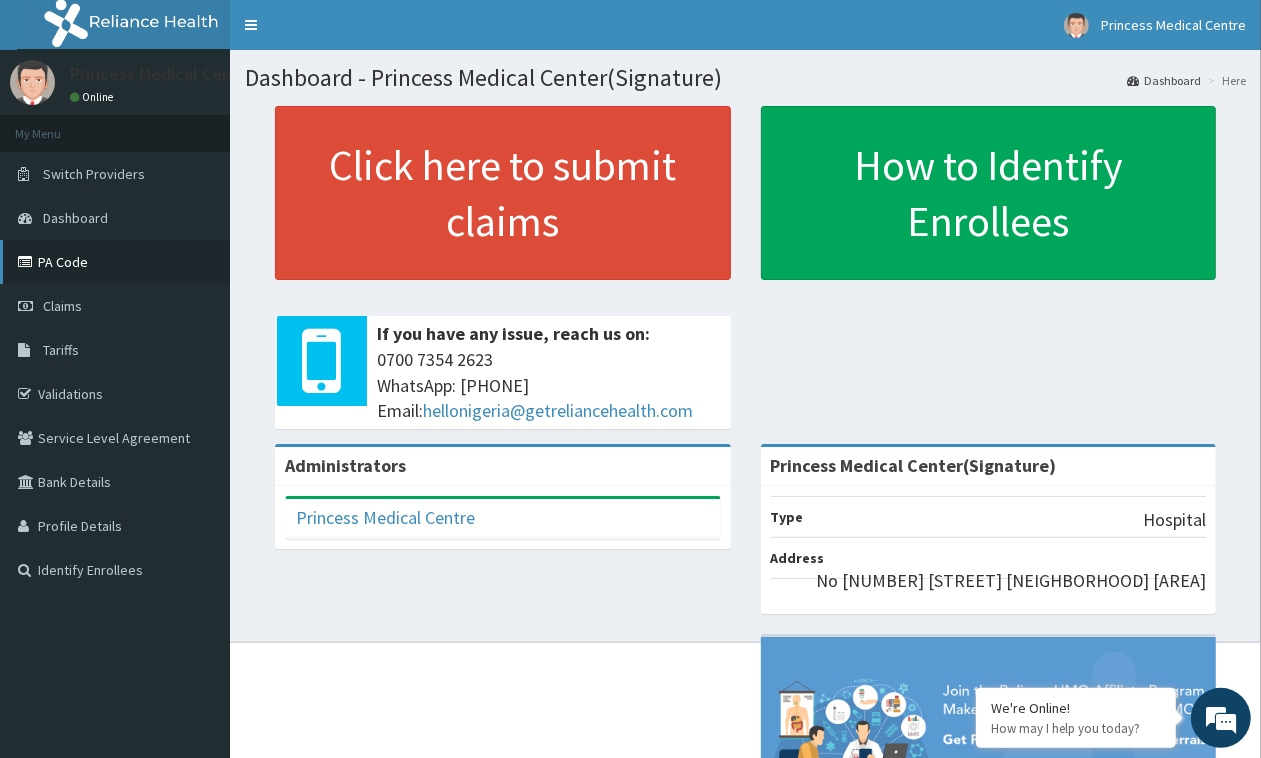 click on "PA Code" at bounding box center [115, 262] 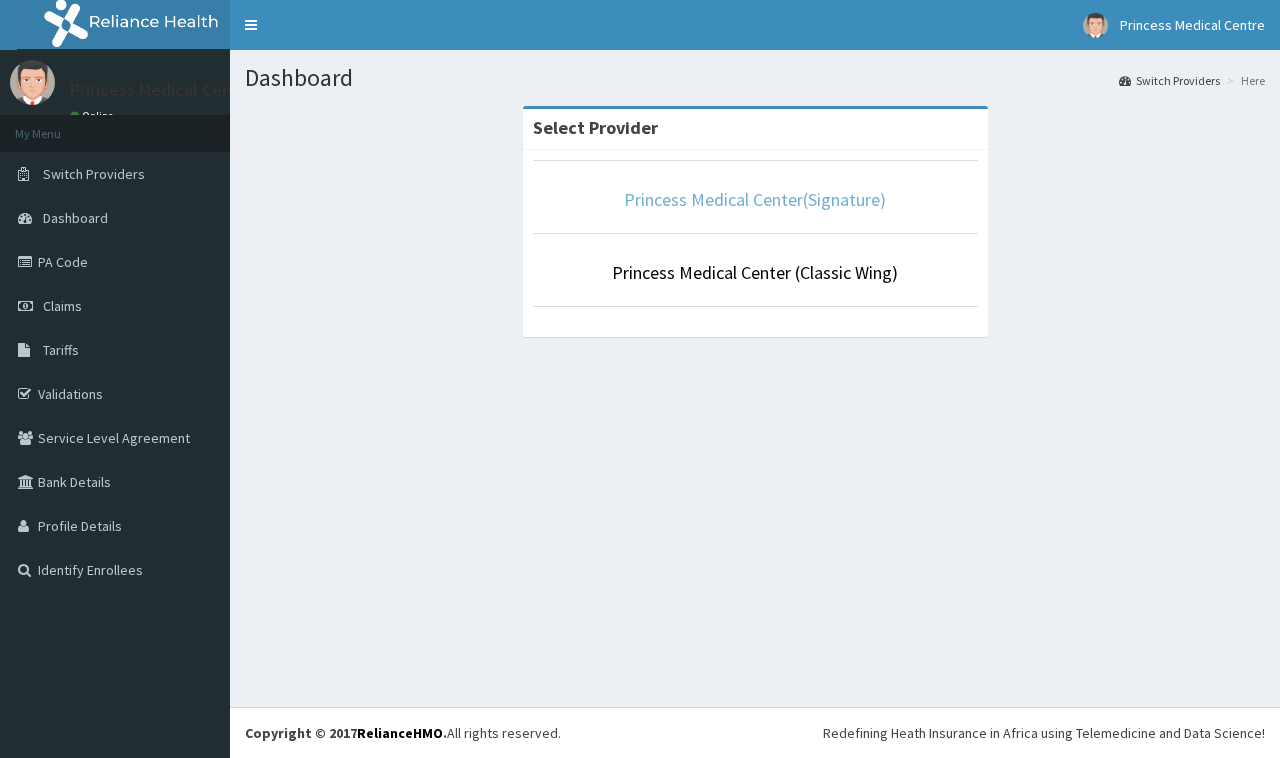scroll, scrollTop: 0, scrollLeft: 0, axis: both 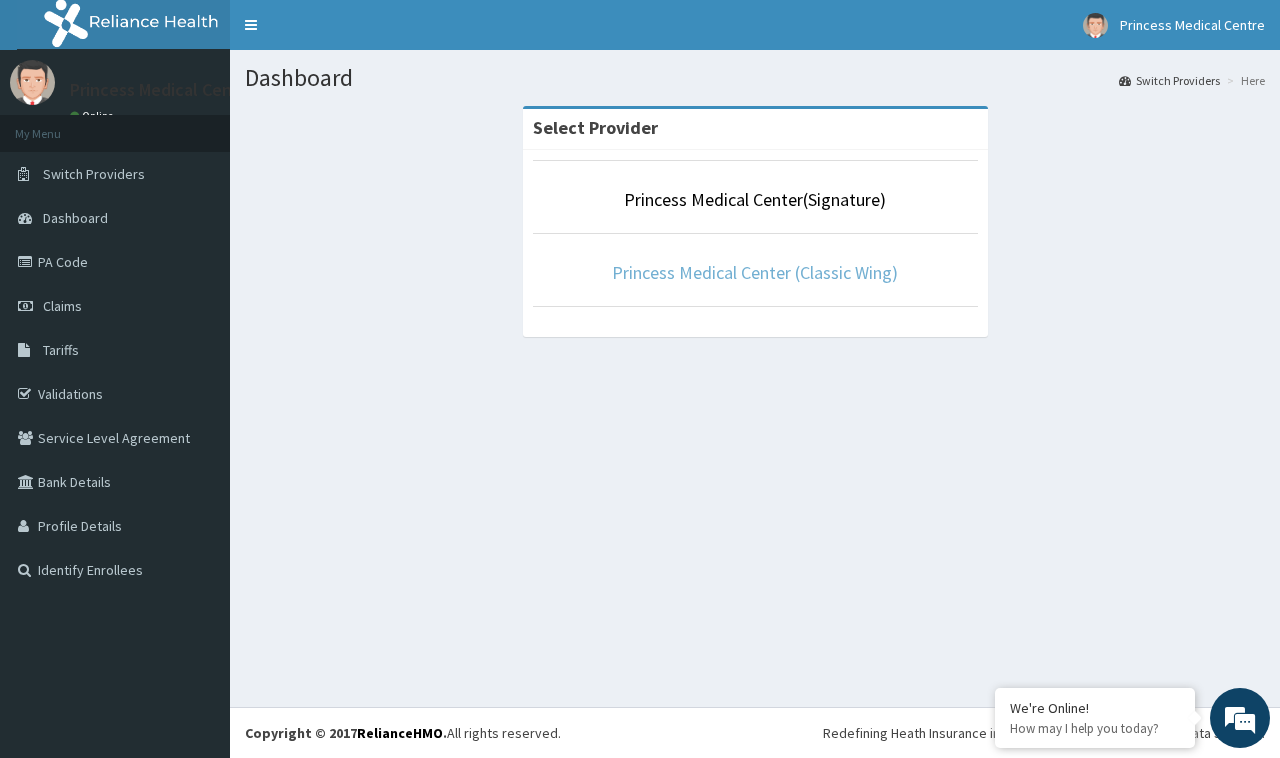 click on "Princess Medical Center (Classic Wing)" at bounding box center [755, 272] 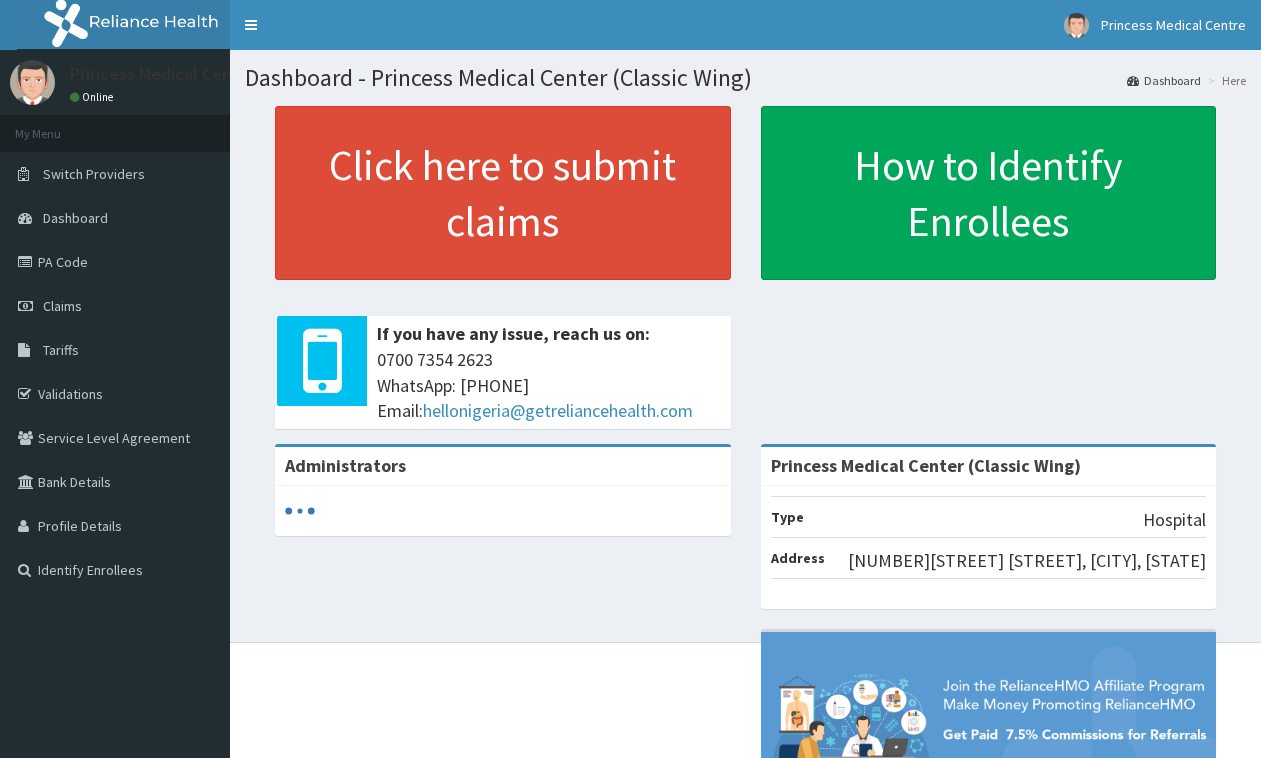 scroll, scrollTop: 0, scrollLeft: 0, axis: both 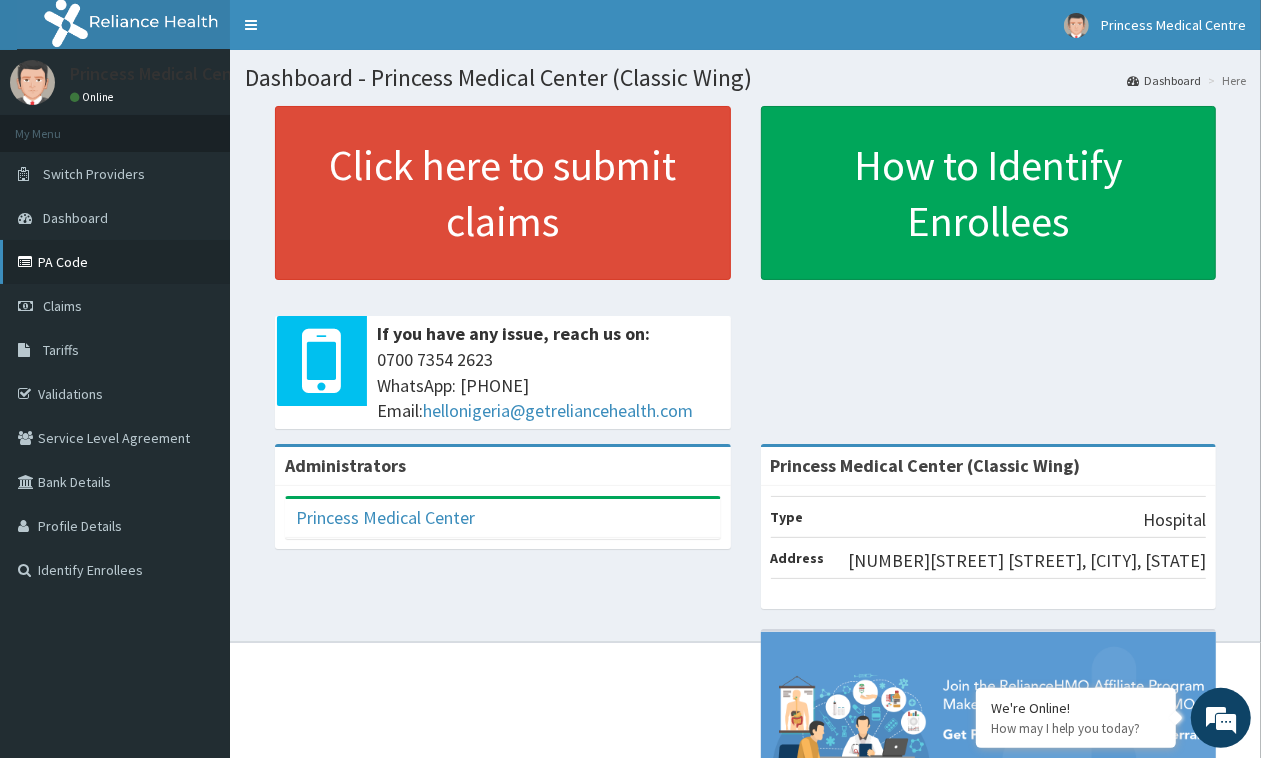 click on "PA Code" at bounding box center [115, 262] 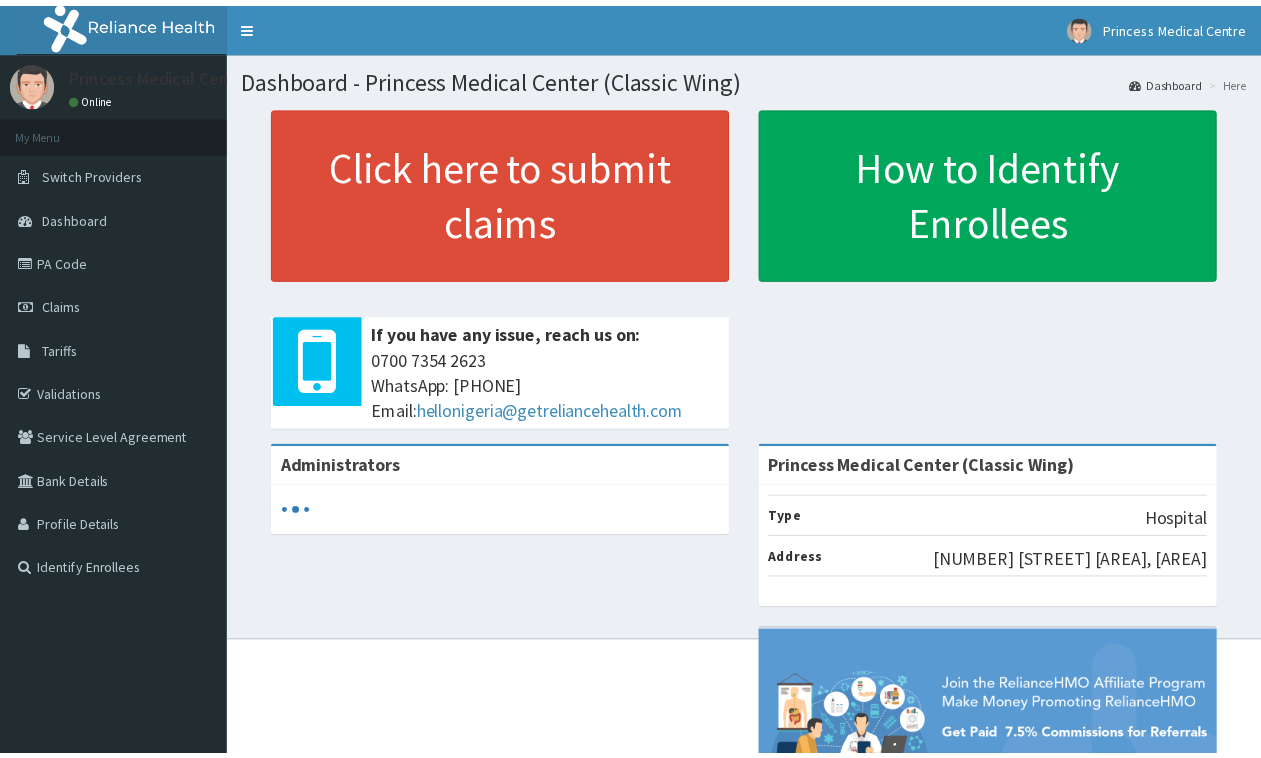 scroll, scrollTop: 0, scrollLeft: 0, axis: both 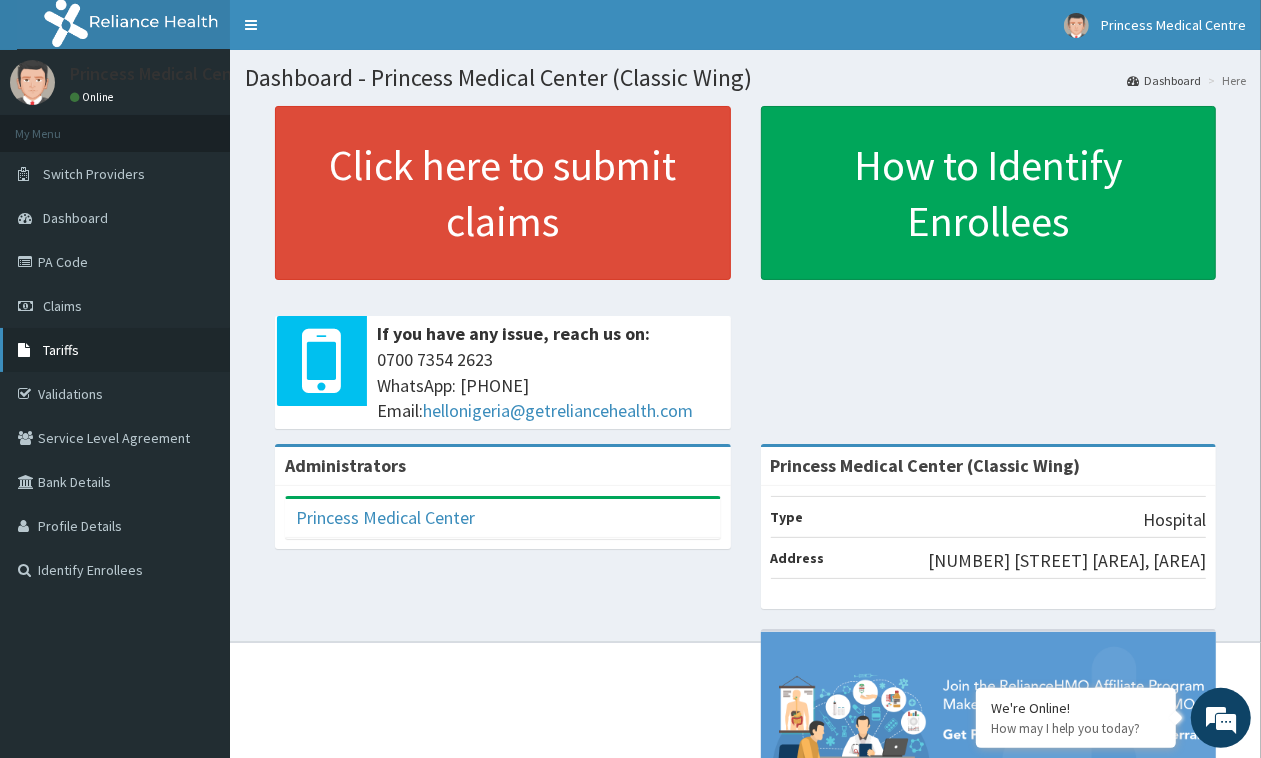 click on "Tariffs" at bounding box center (61, 350) 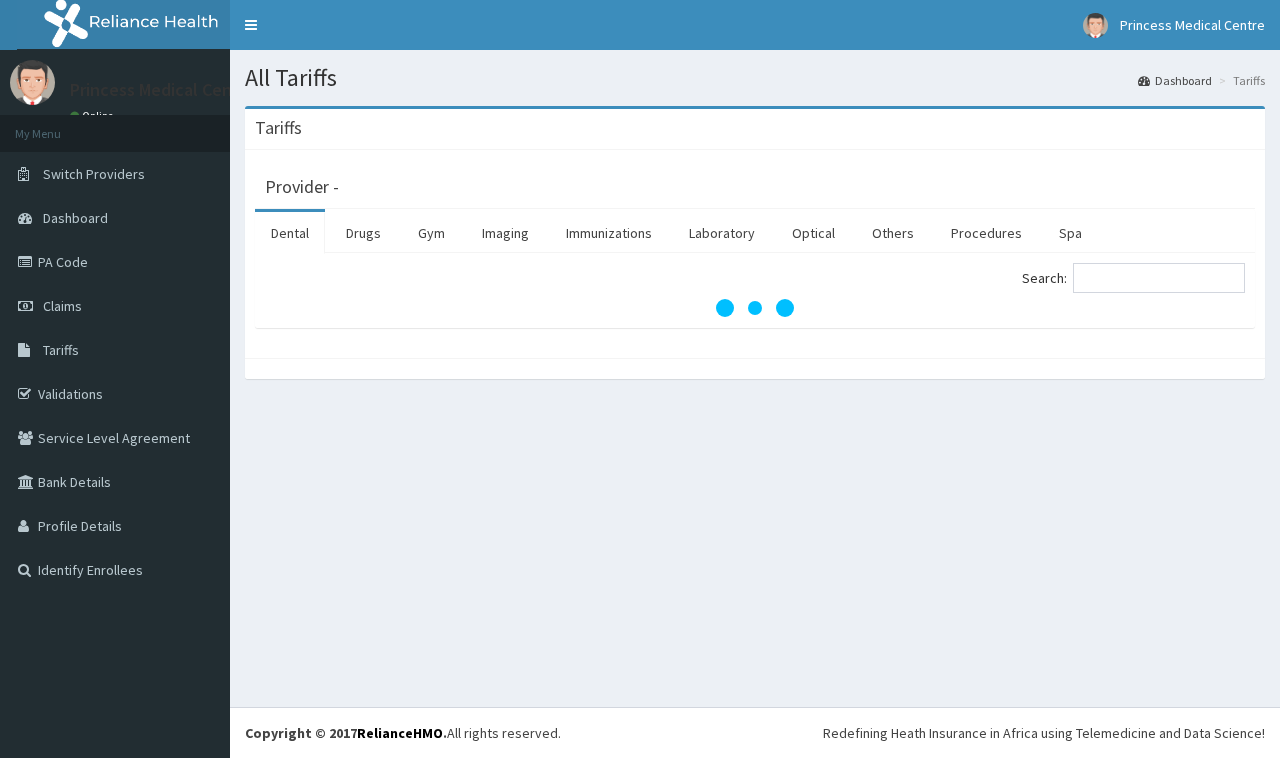 scroll, scrollTop: 0, scrollLeft: 0, axis: both 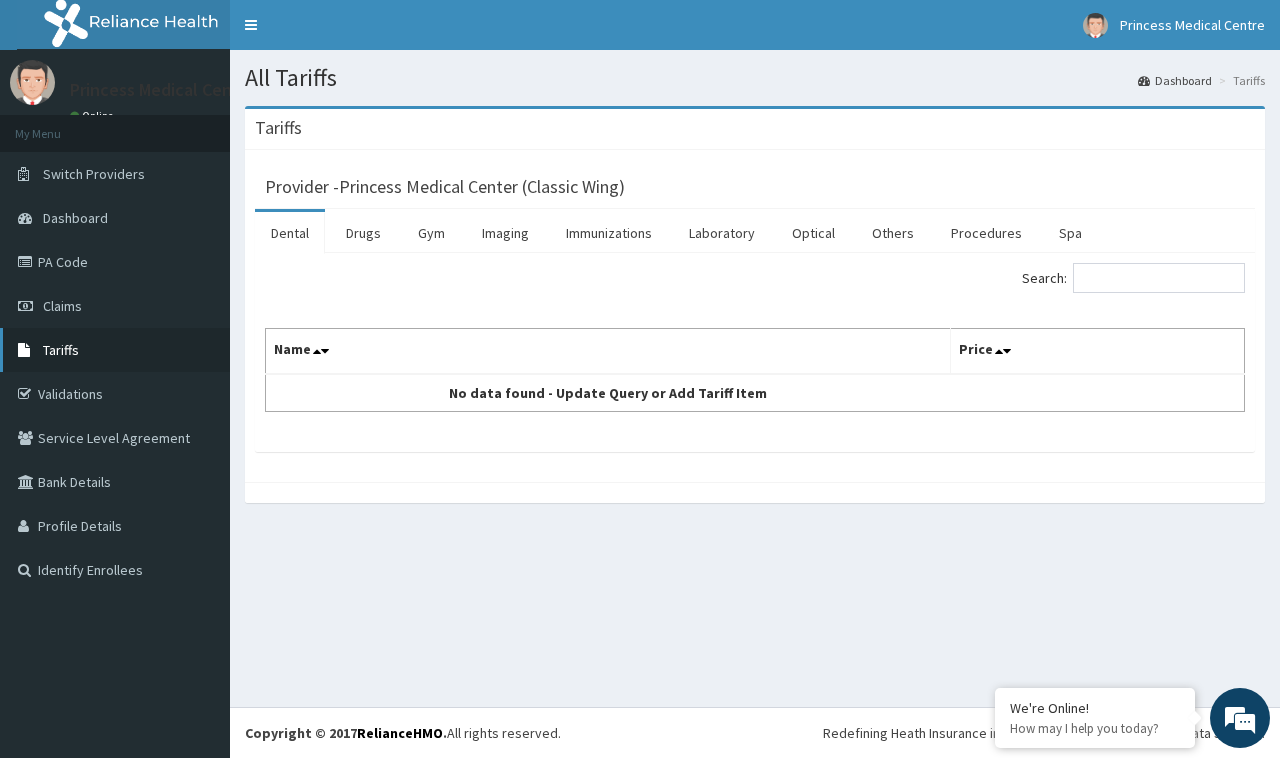 click on "Tariffs" at bounding box center [61, 350] 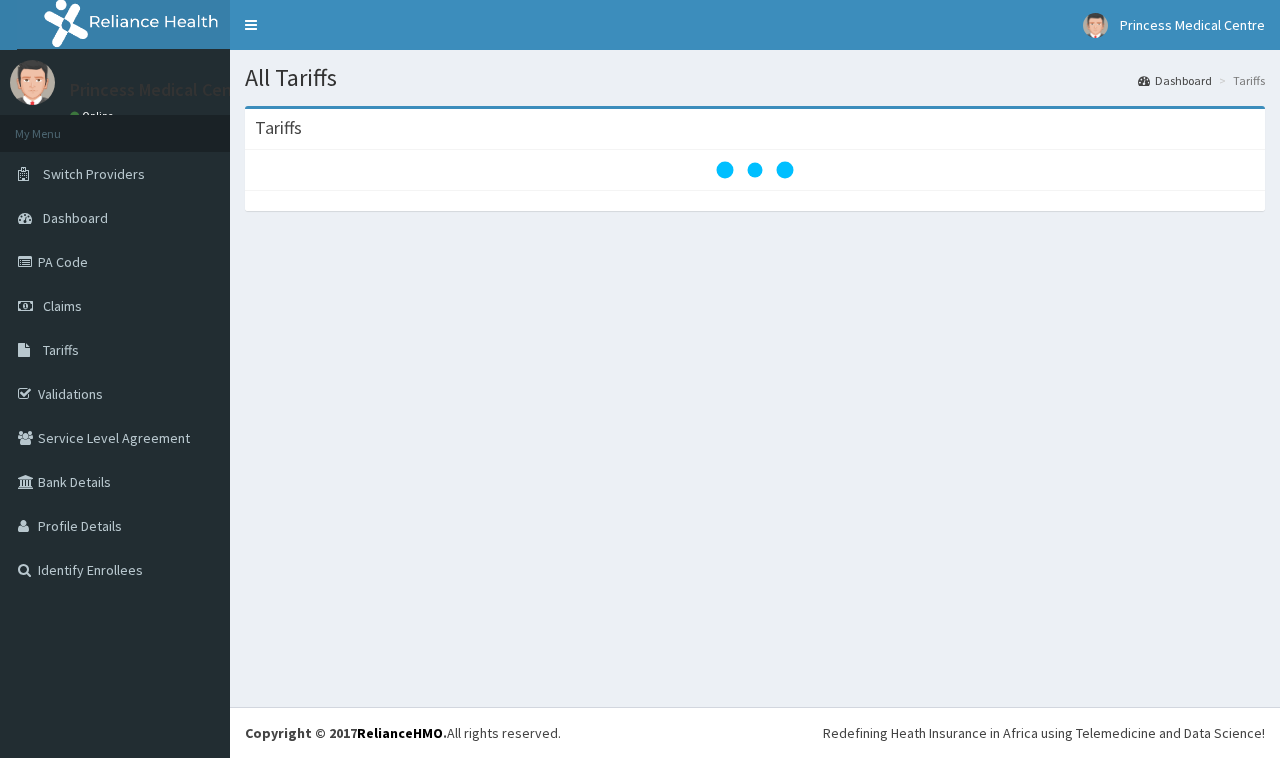 scroll, scrollTop: 0, scrollLeft: 0, axis: both 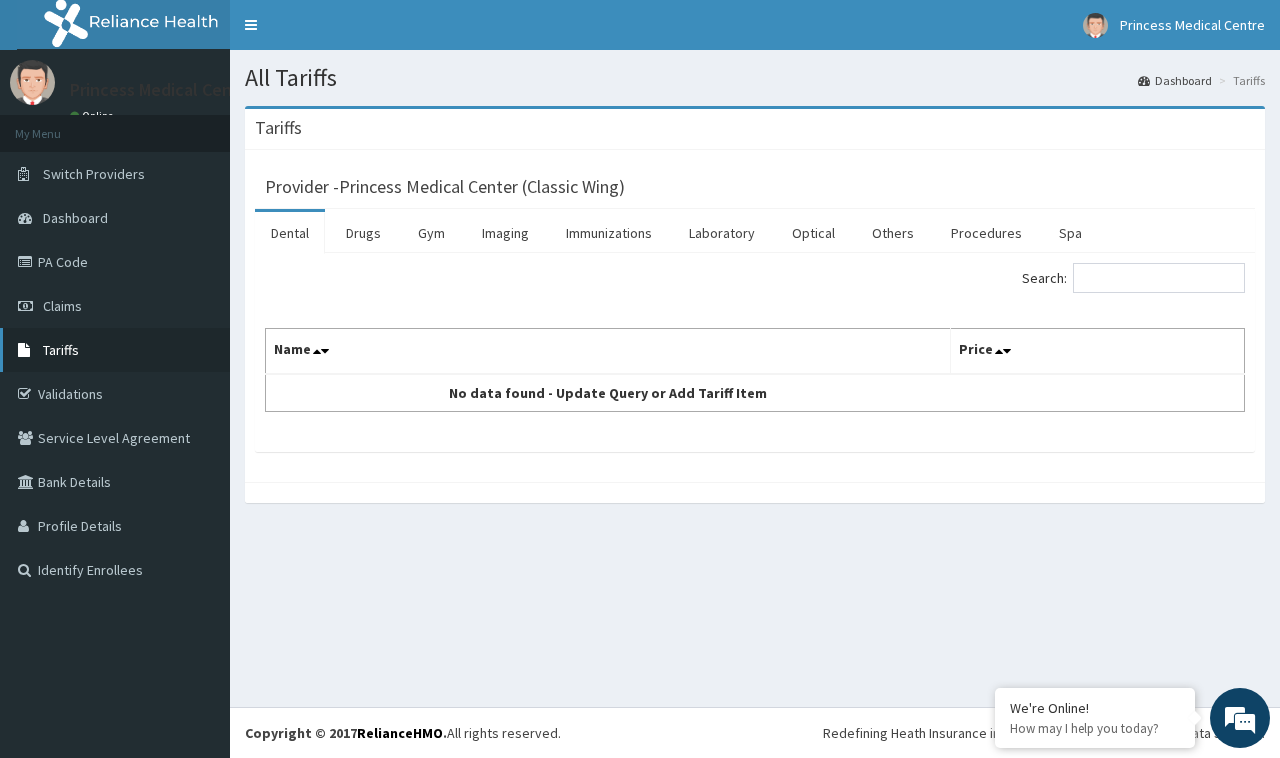 click on "Tariffs" at bounding box center (61, 350) 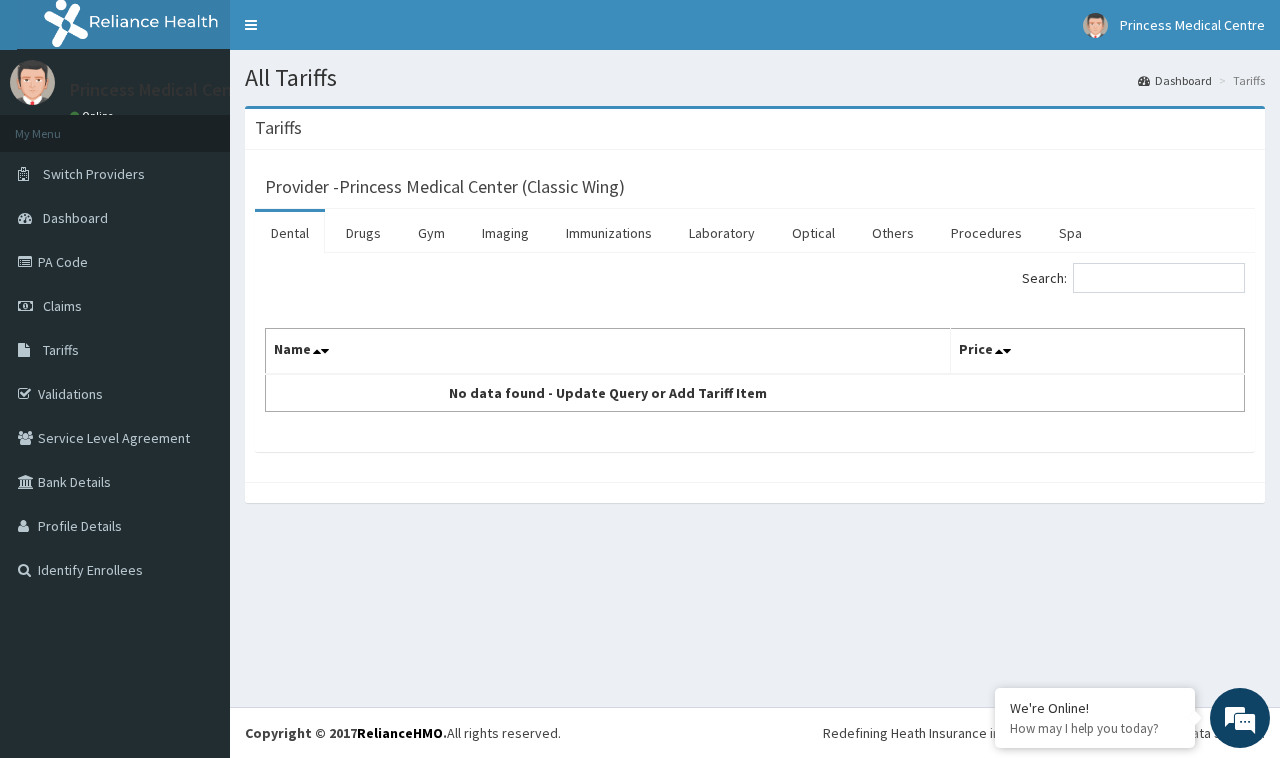 scroll, scrollTop: 0, scrollLeft: 0, axis: both 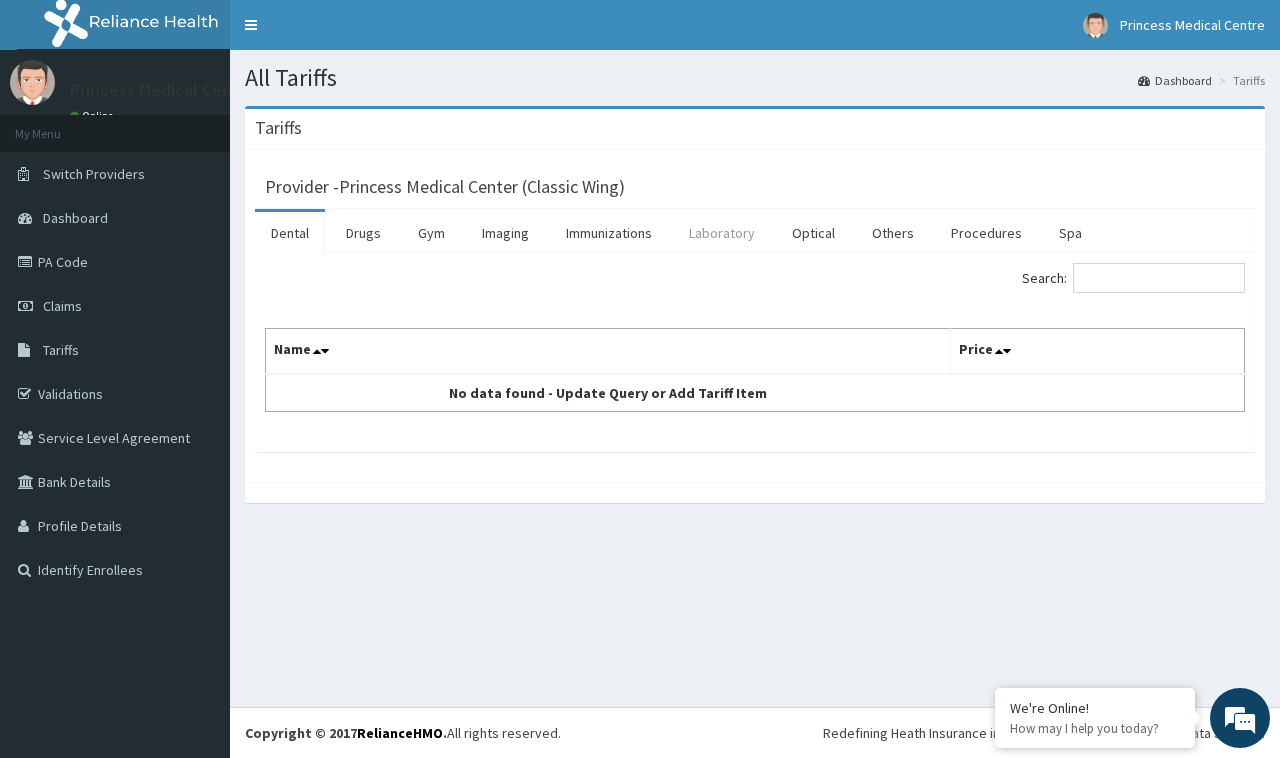 click on "Laboratory" at bounding box center [722, 233] 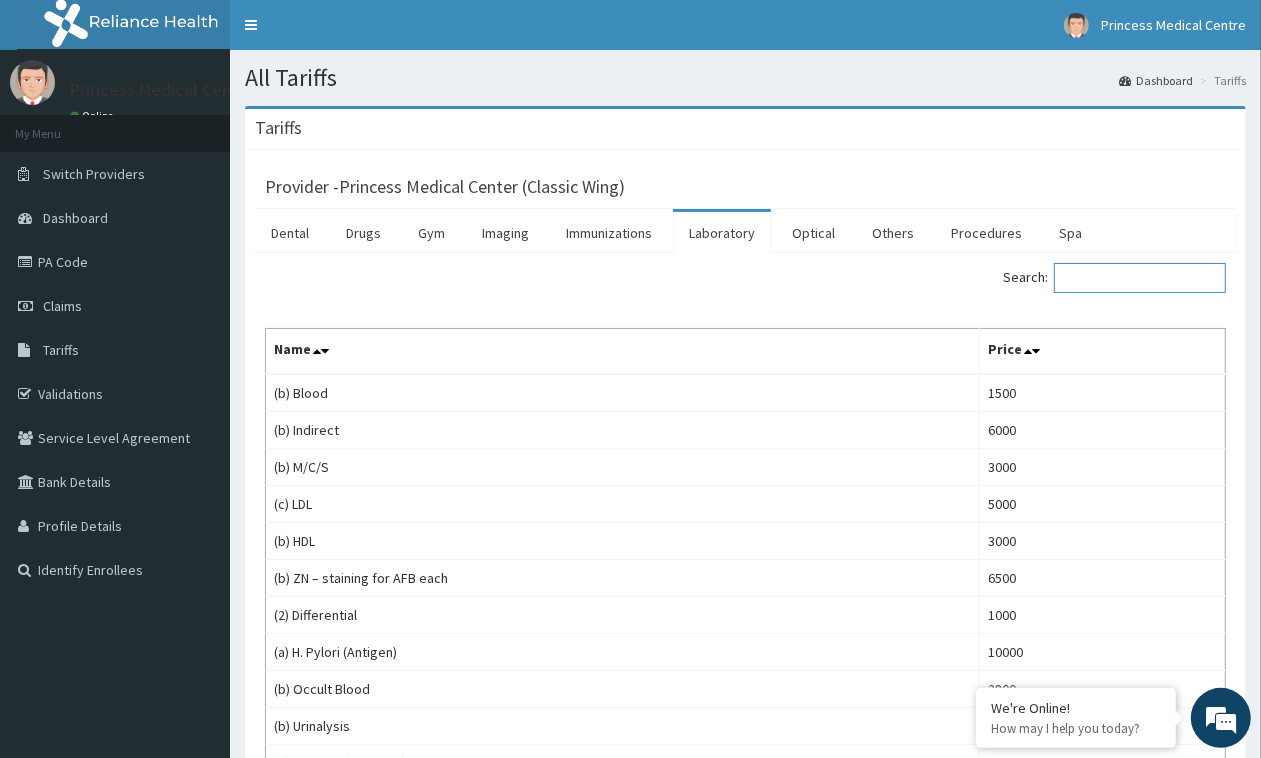 click on "Search:" at bounding box center (1140, 278) 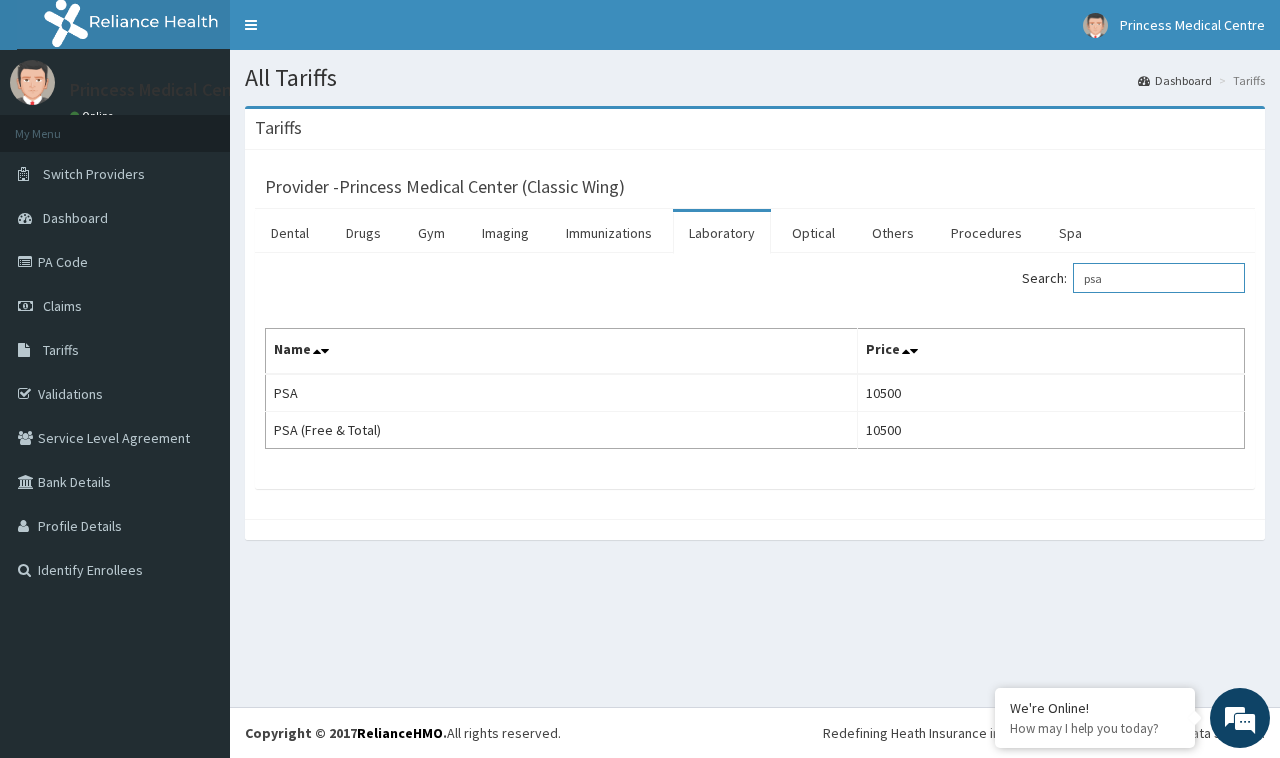 click on "psa" at bounding box center (1159, 278) 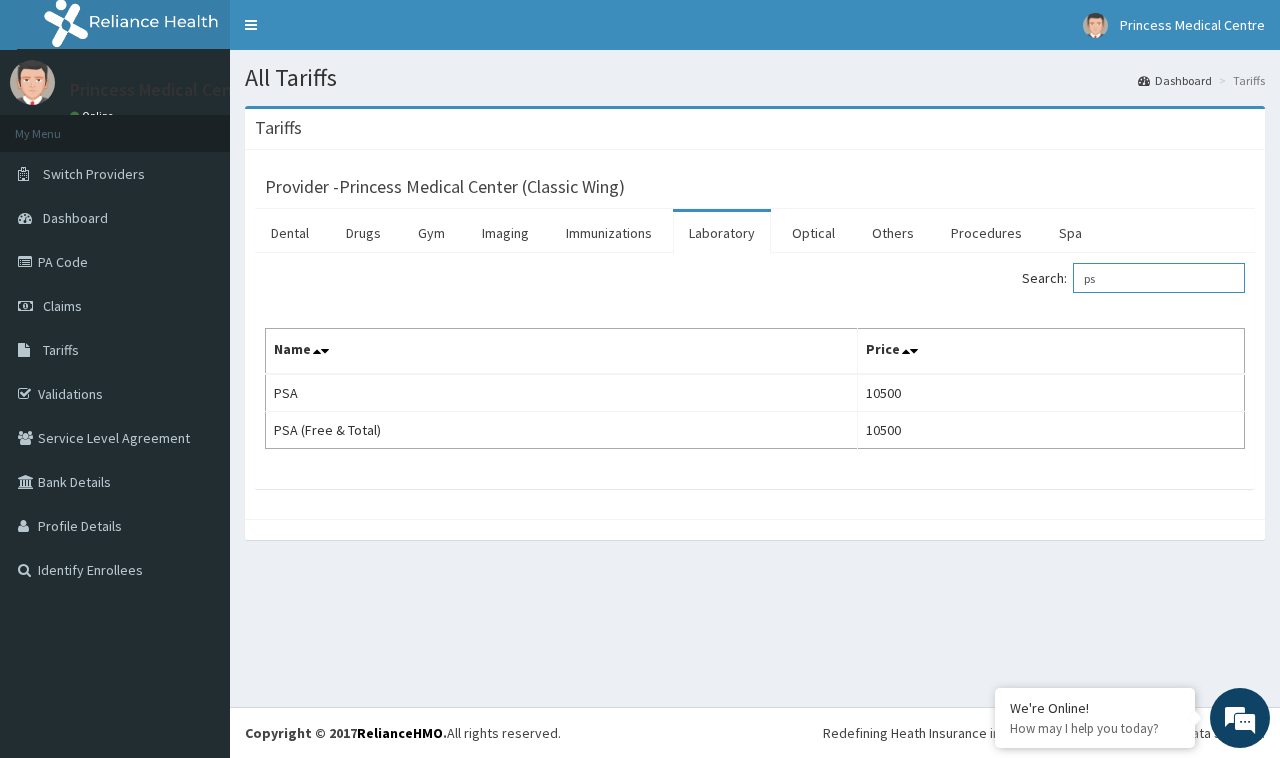 type on "p" 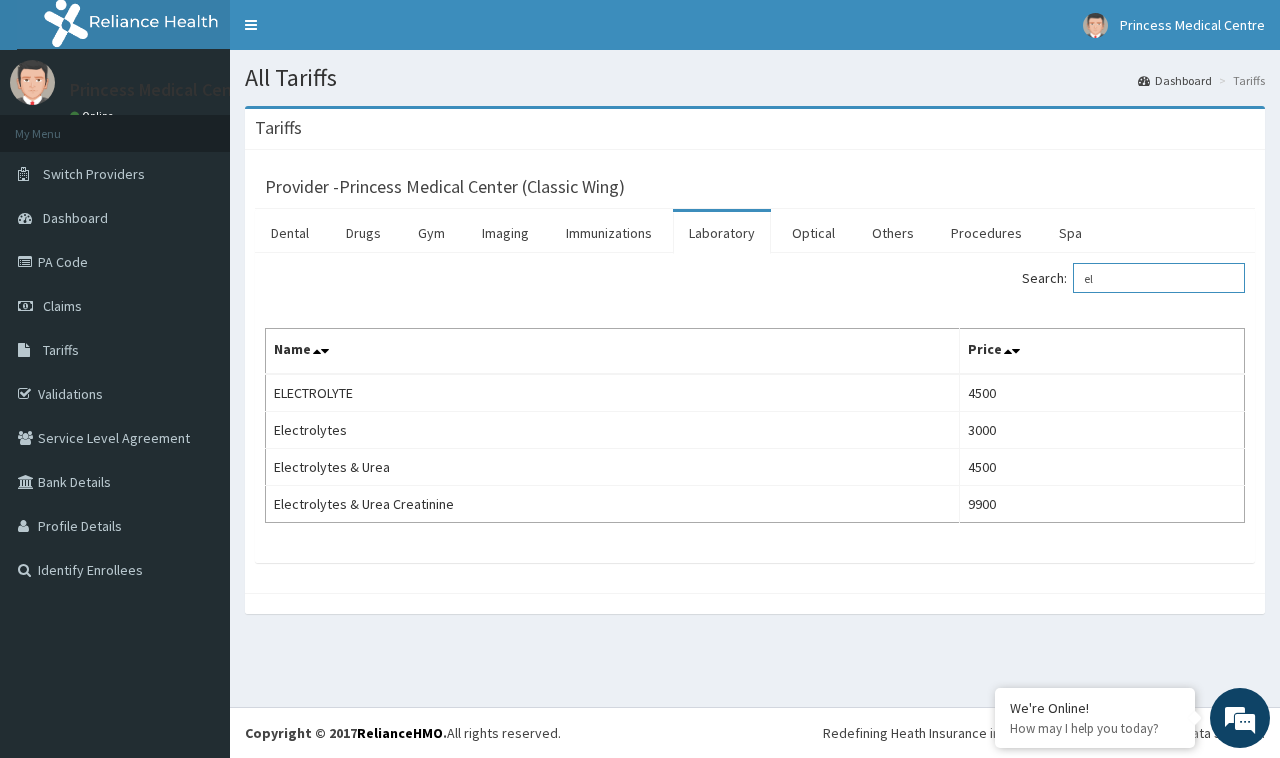 type on "e" 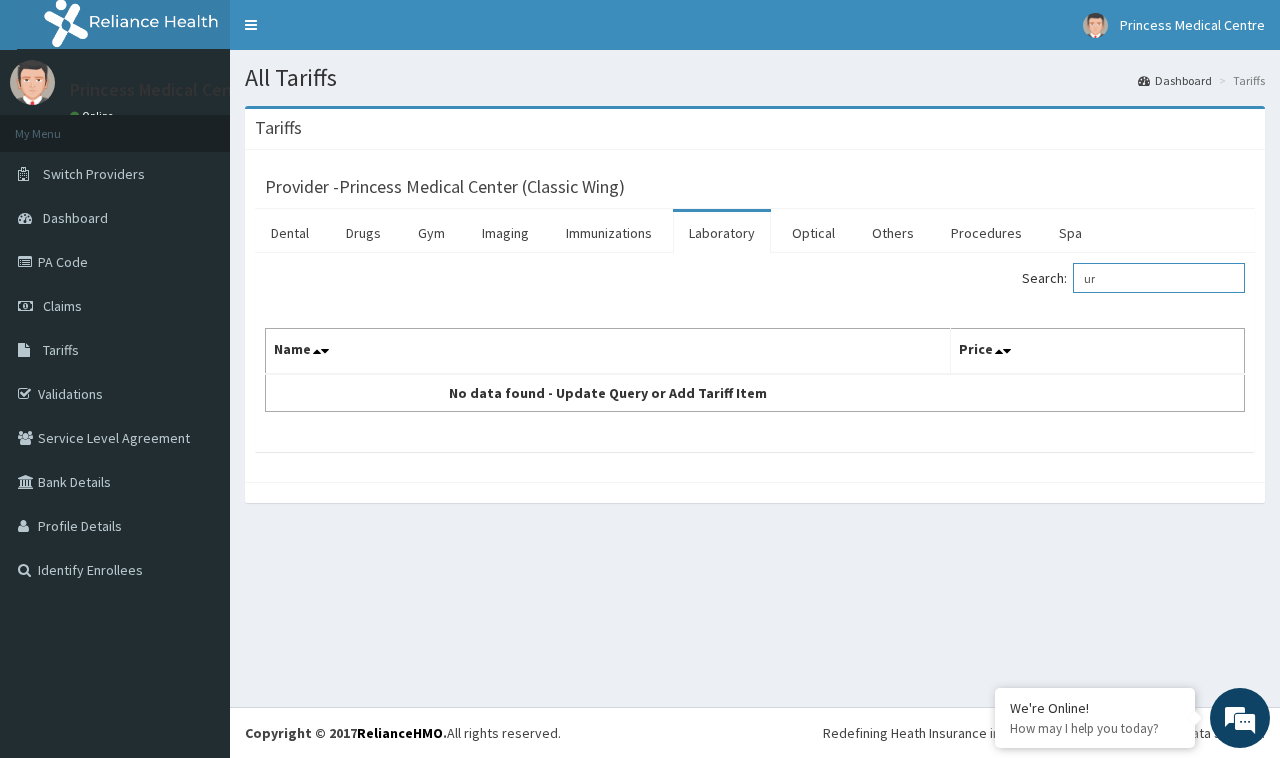 type on "u" 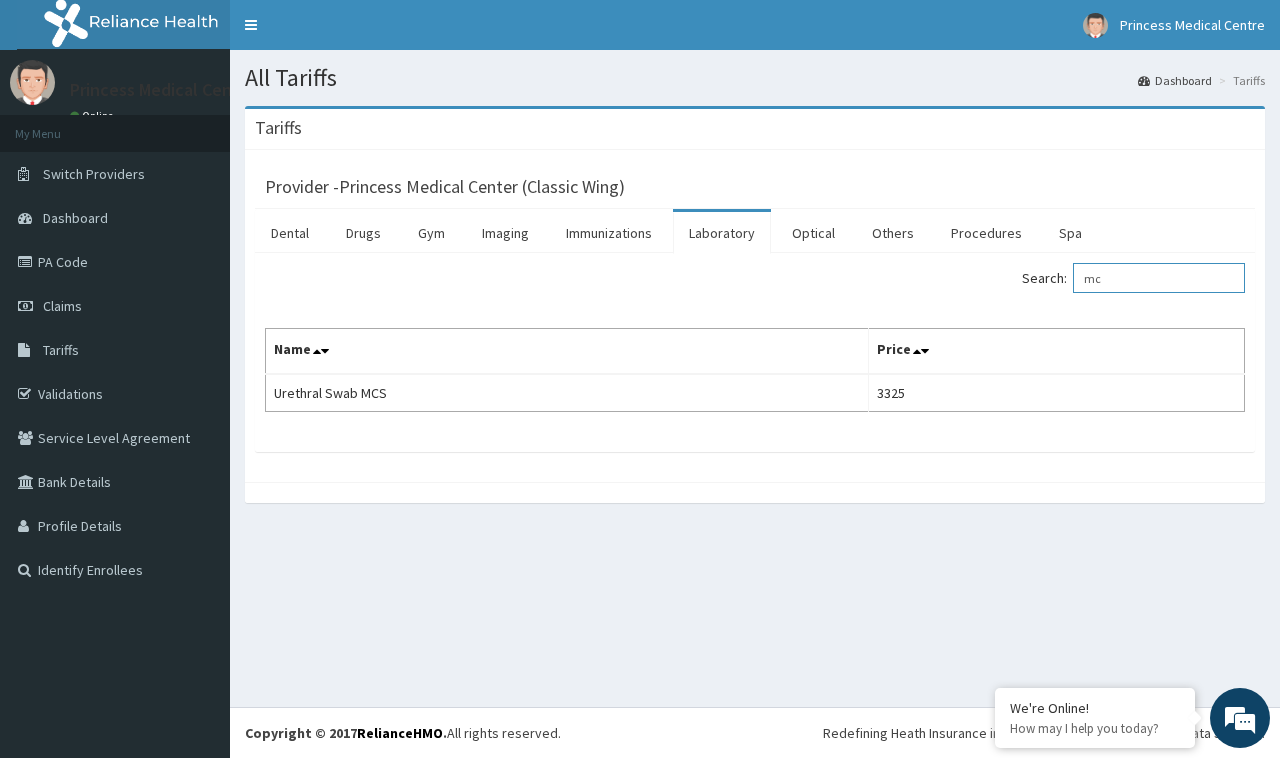 type on "m" 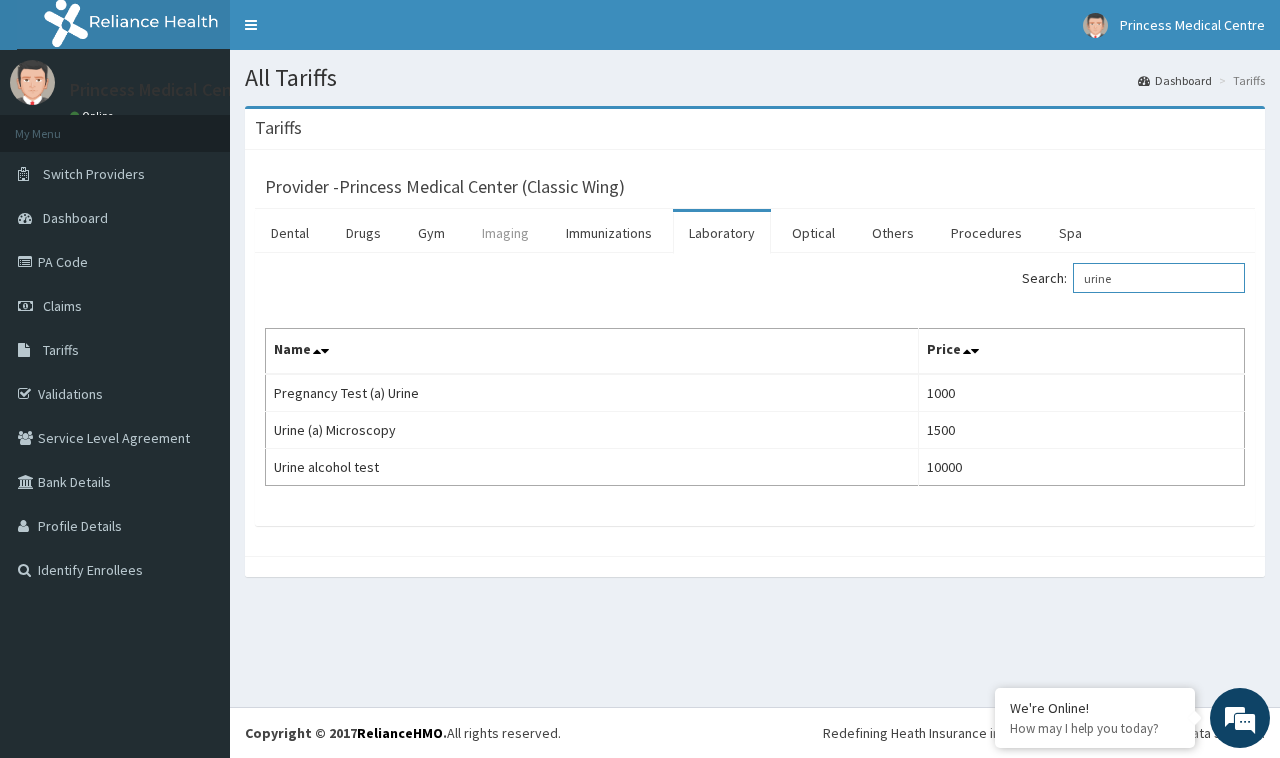 type on "urine" 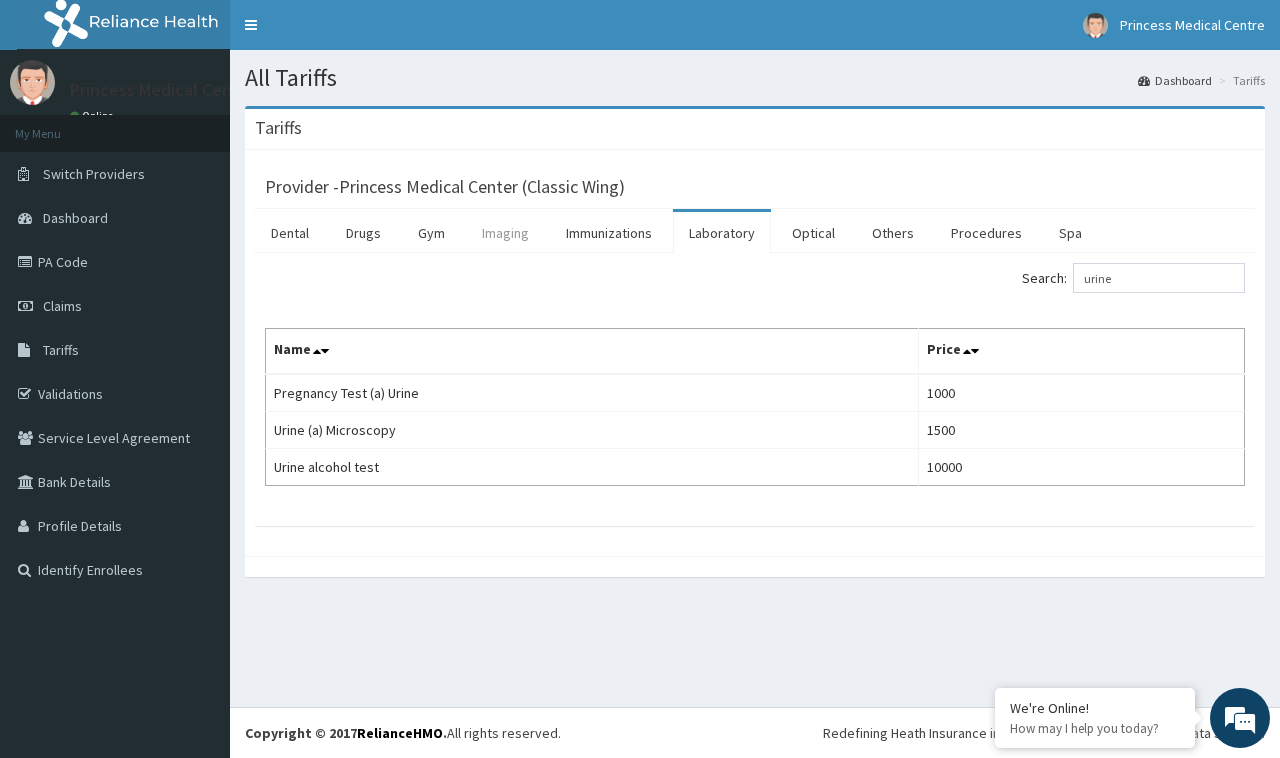 click on "Imaging" at bounding box center (505, 233) 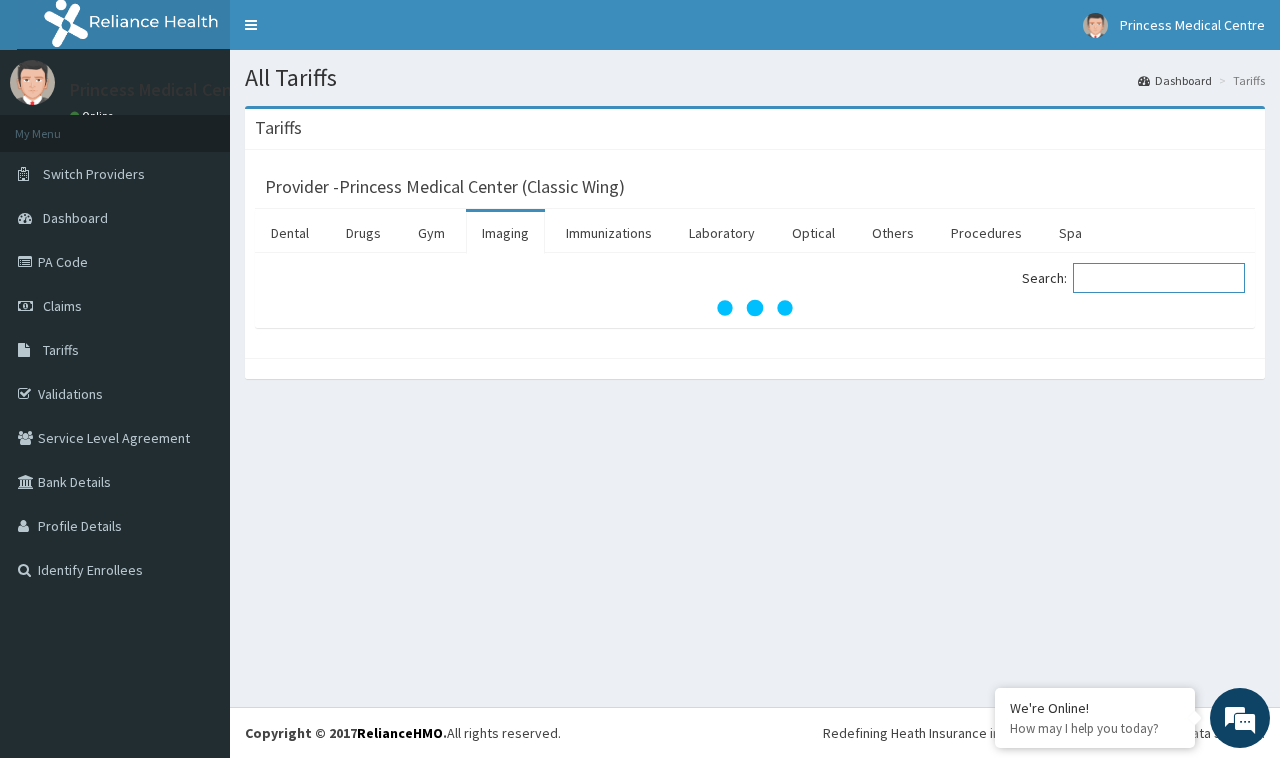 click on "Search:" at bounding box center (1159, 278) 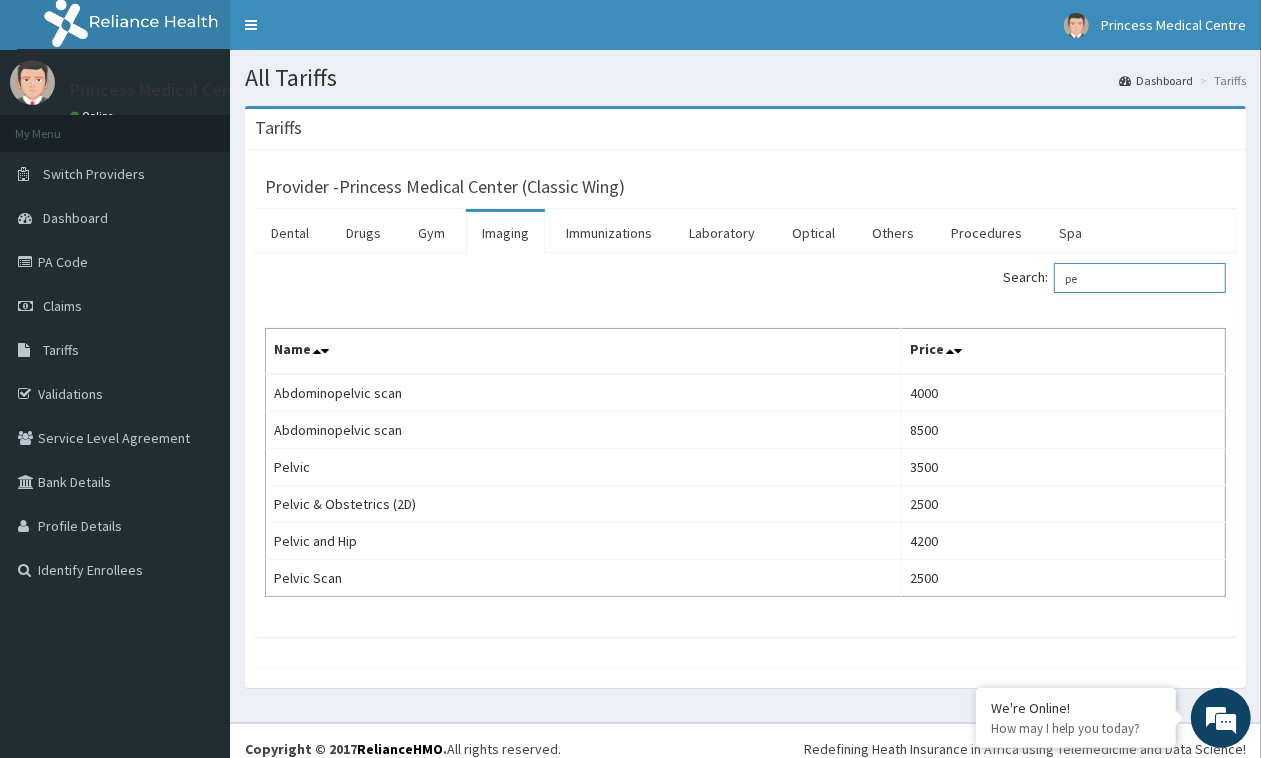 type on "p" 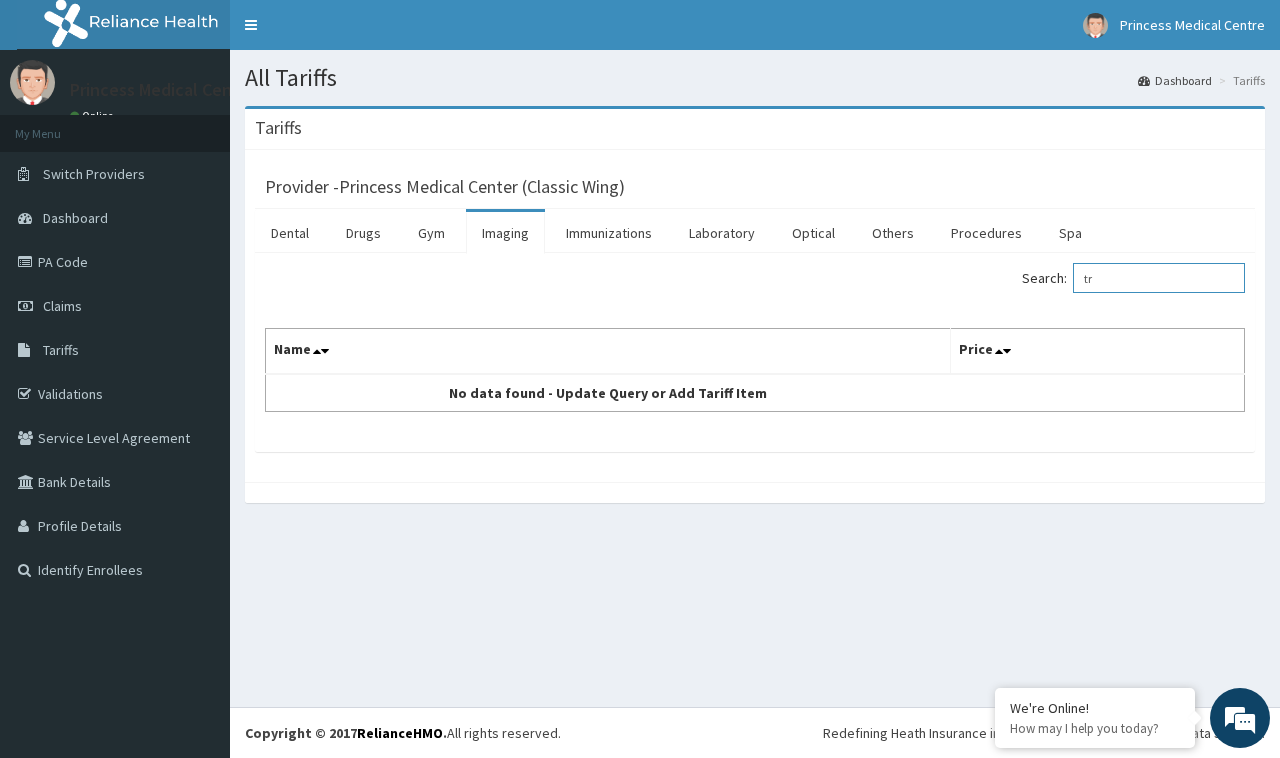 type on "t" 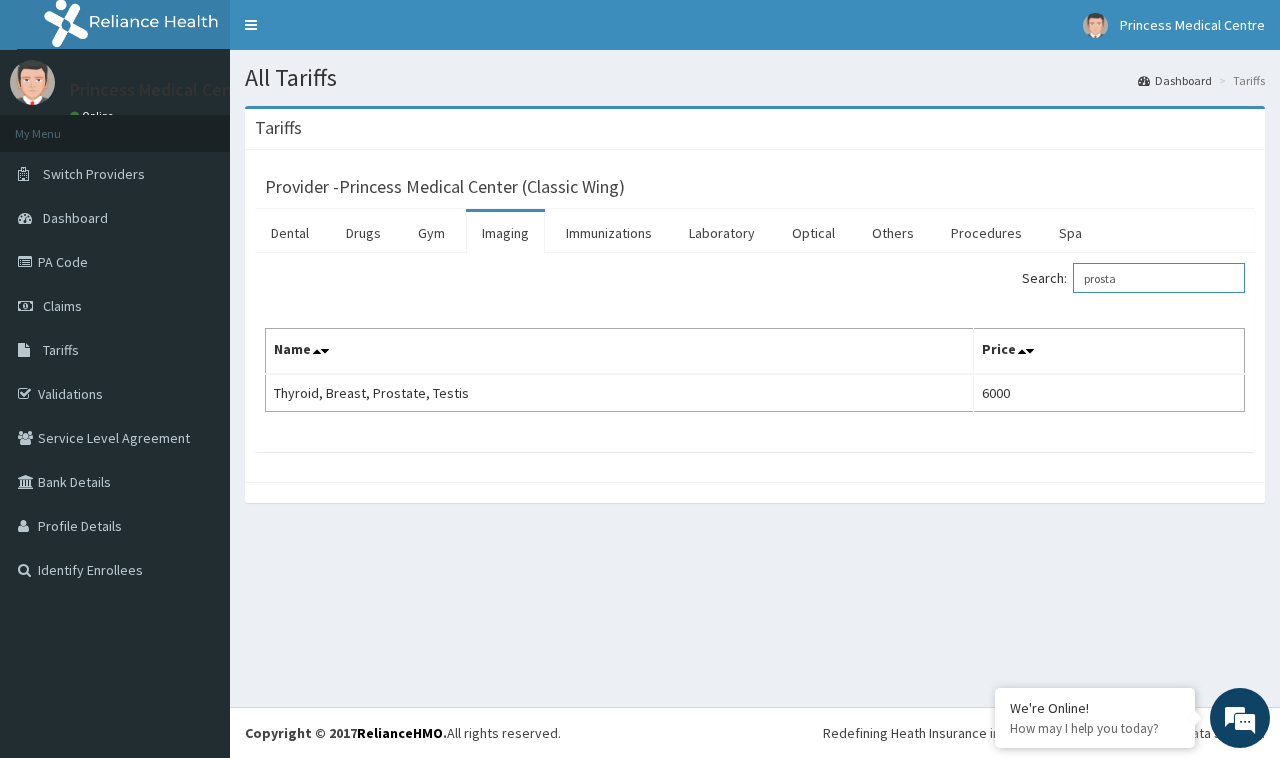 click on "prosta" at bounding box center (1159, 278) 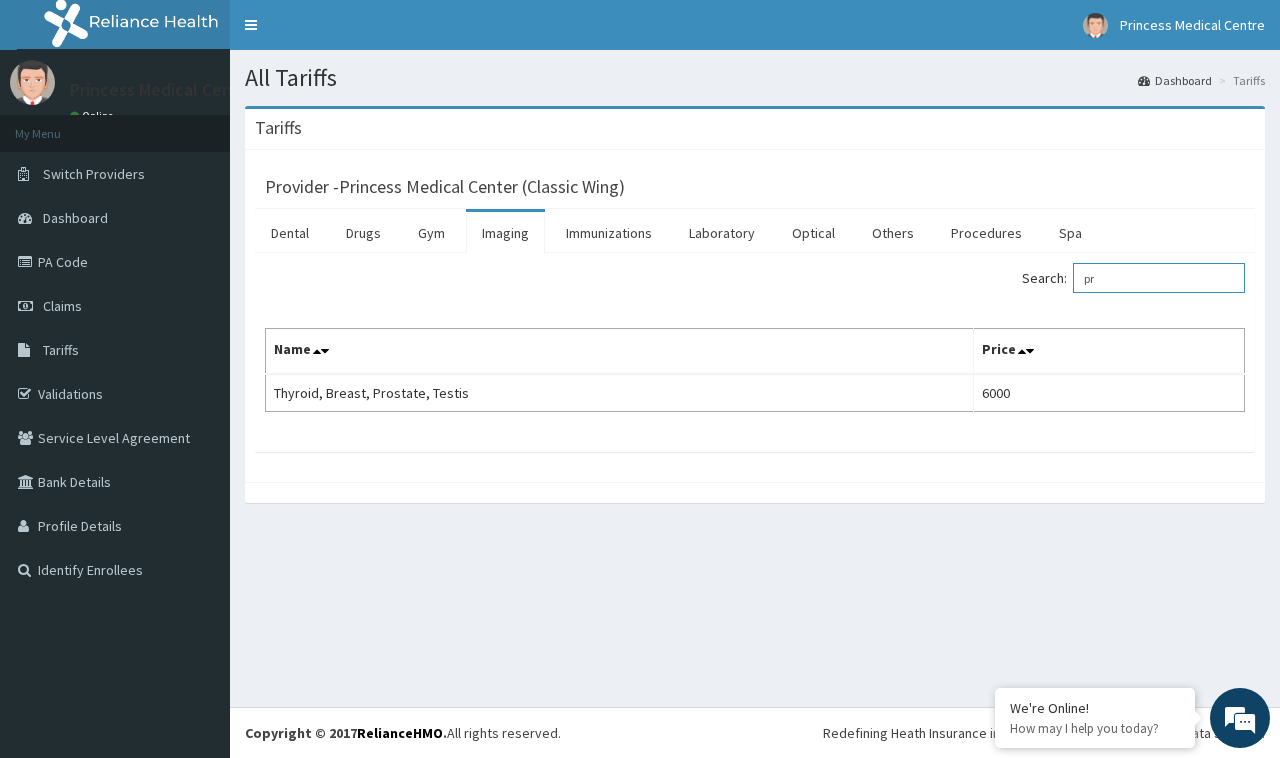 type on "p" 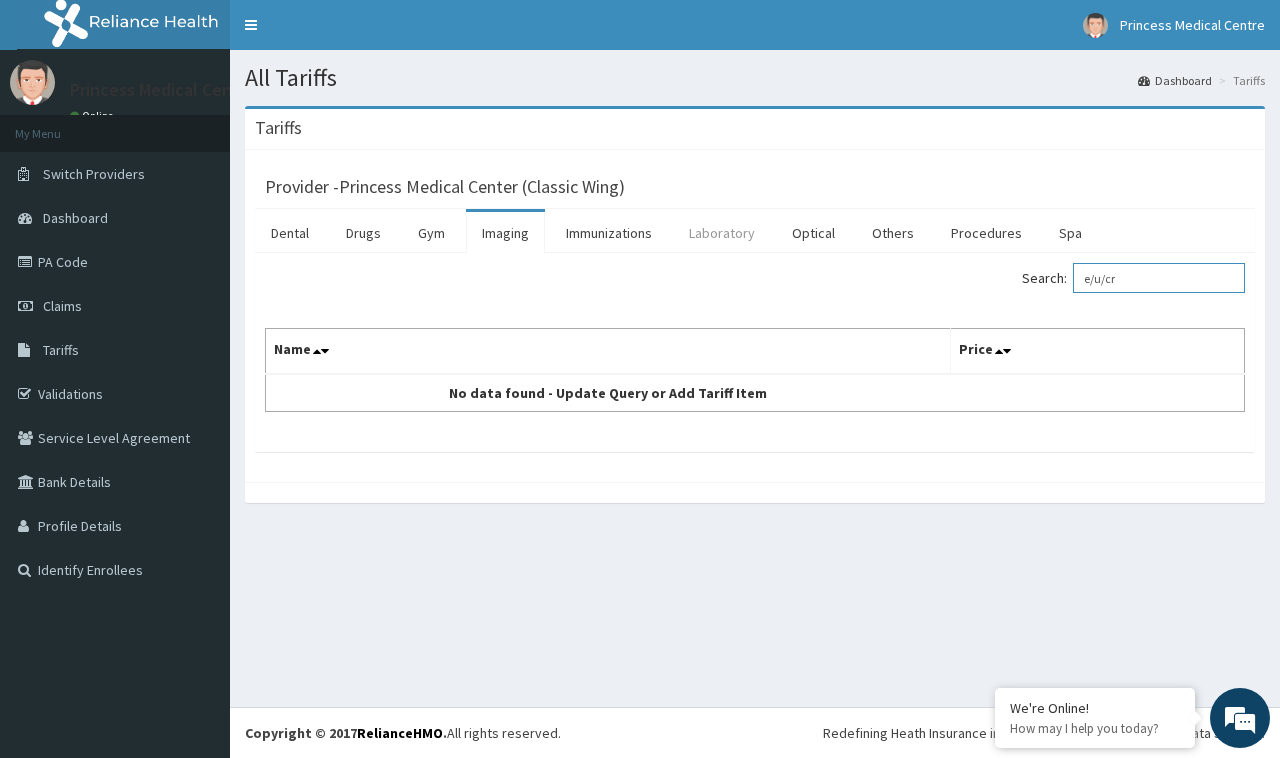 type on "e/u/cr" 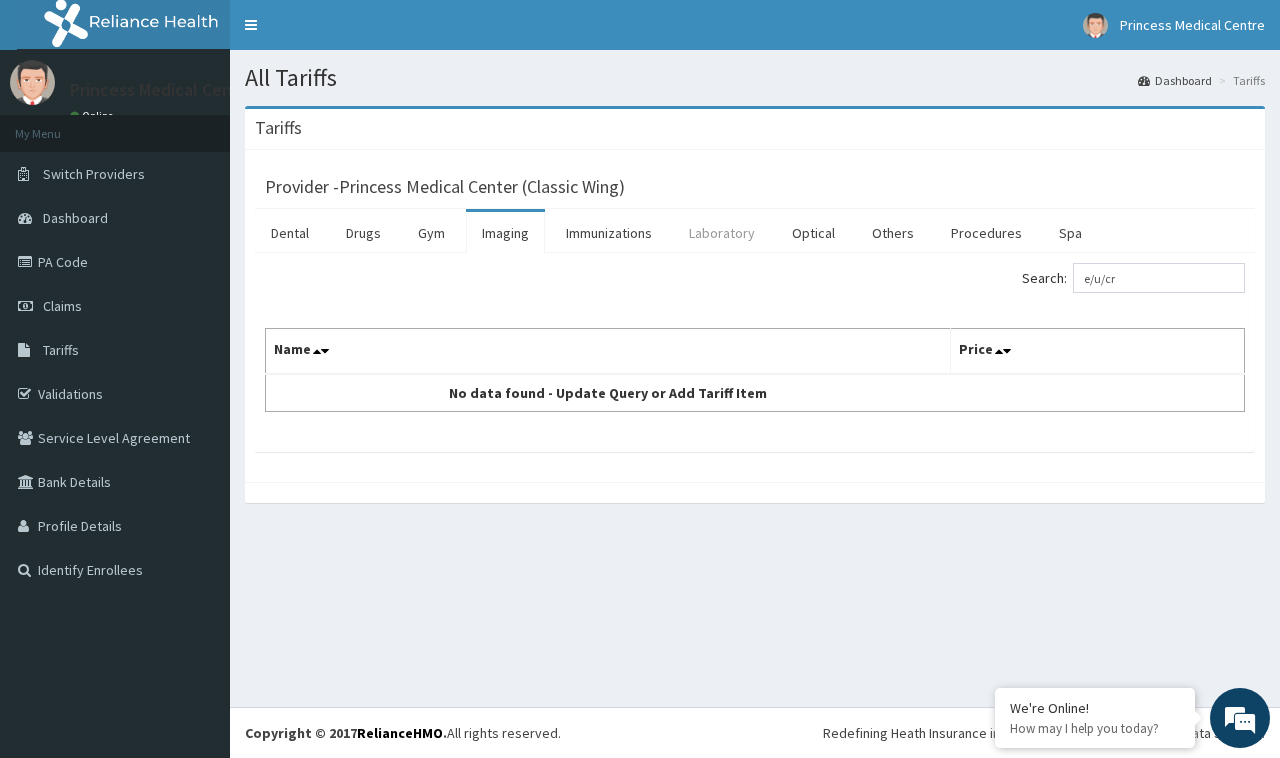 click on "Laboratory" at bounding box center [722, 233] 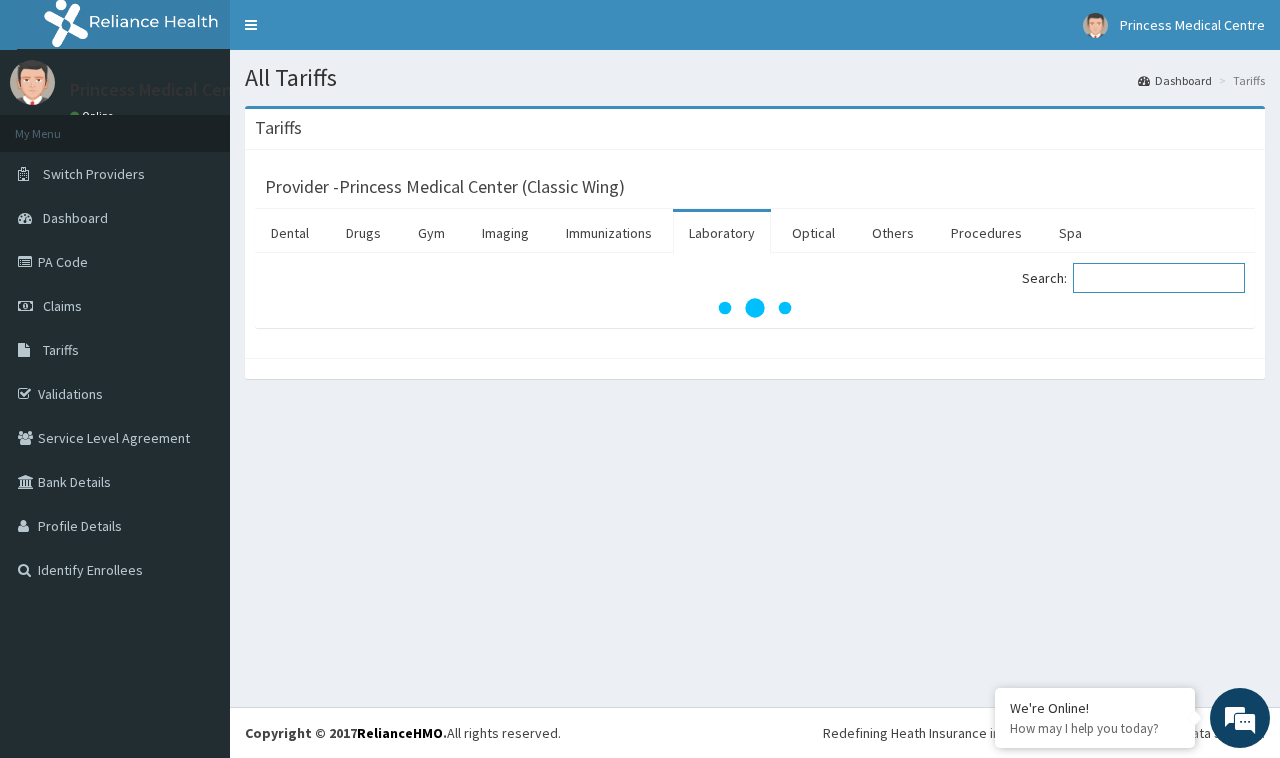 click on "Search:" at bounding box center [1159, 278] 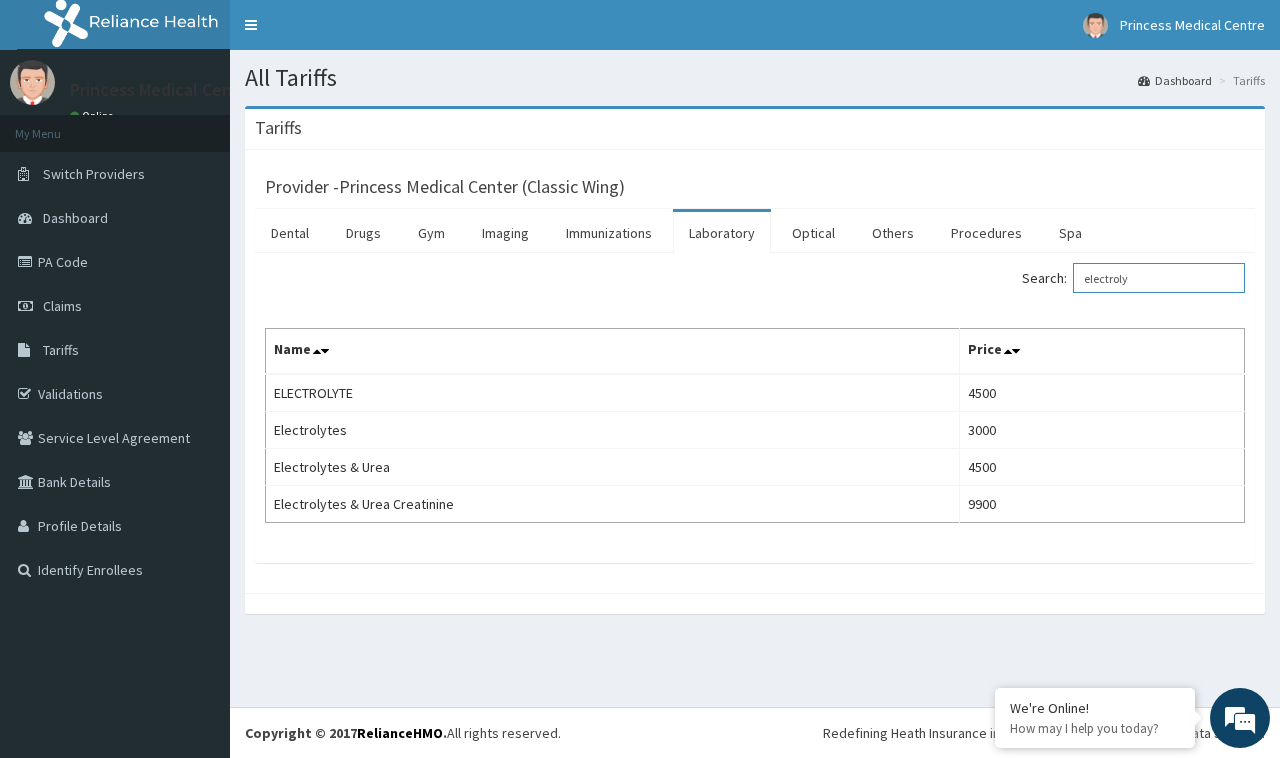 type on "electroly" 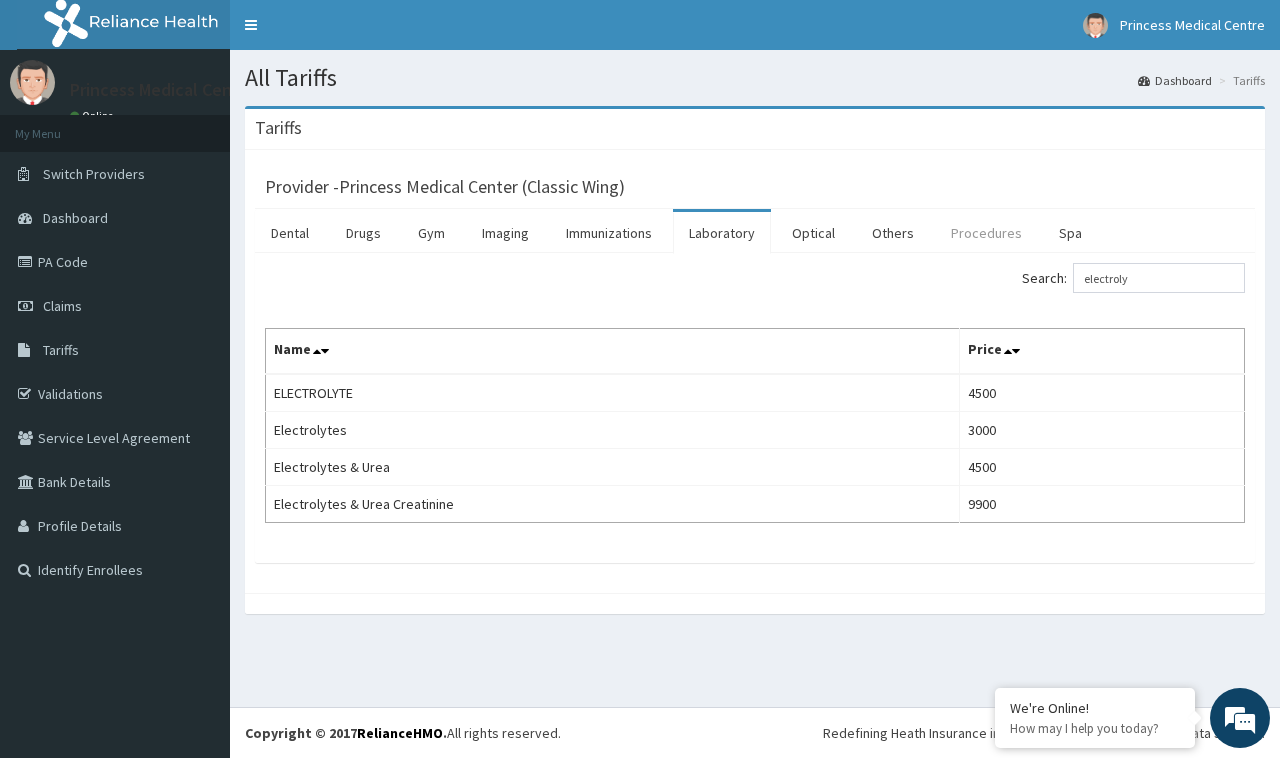 click on "Procedures" at bounding box center (986, 233) 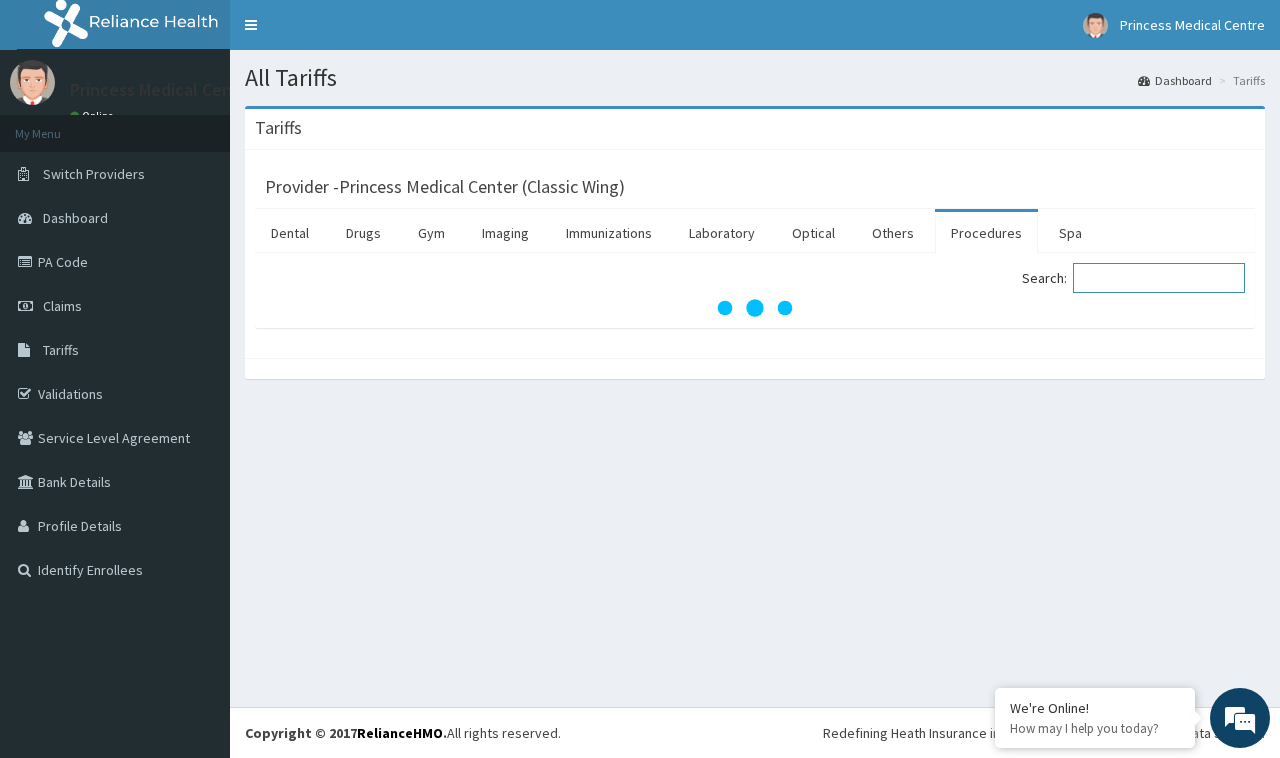 click on "Search:" at bounding box center (1159, 278) 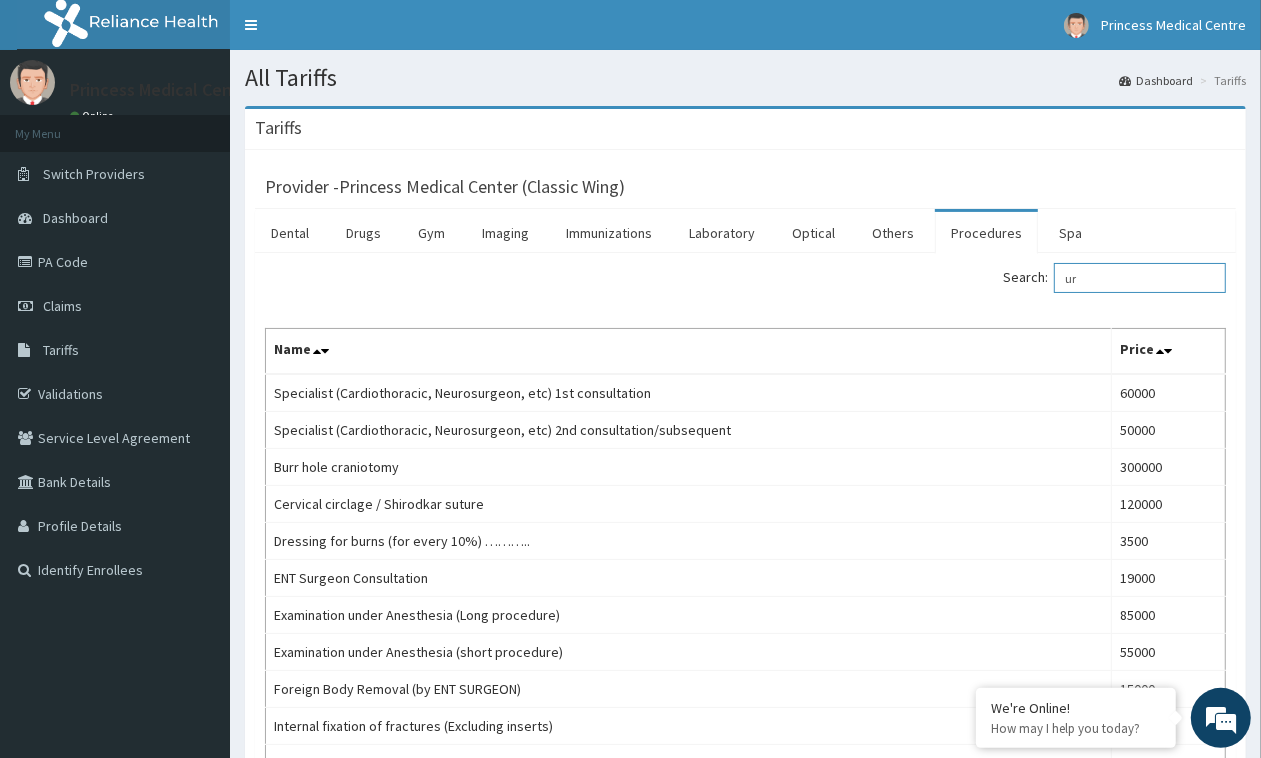 type on "ur" 